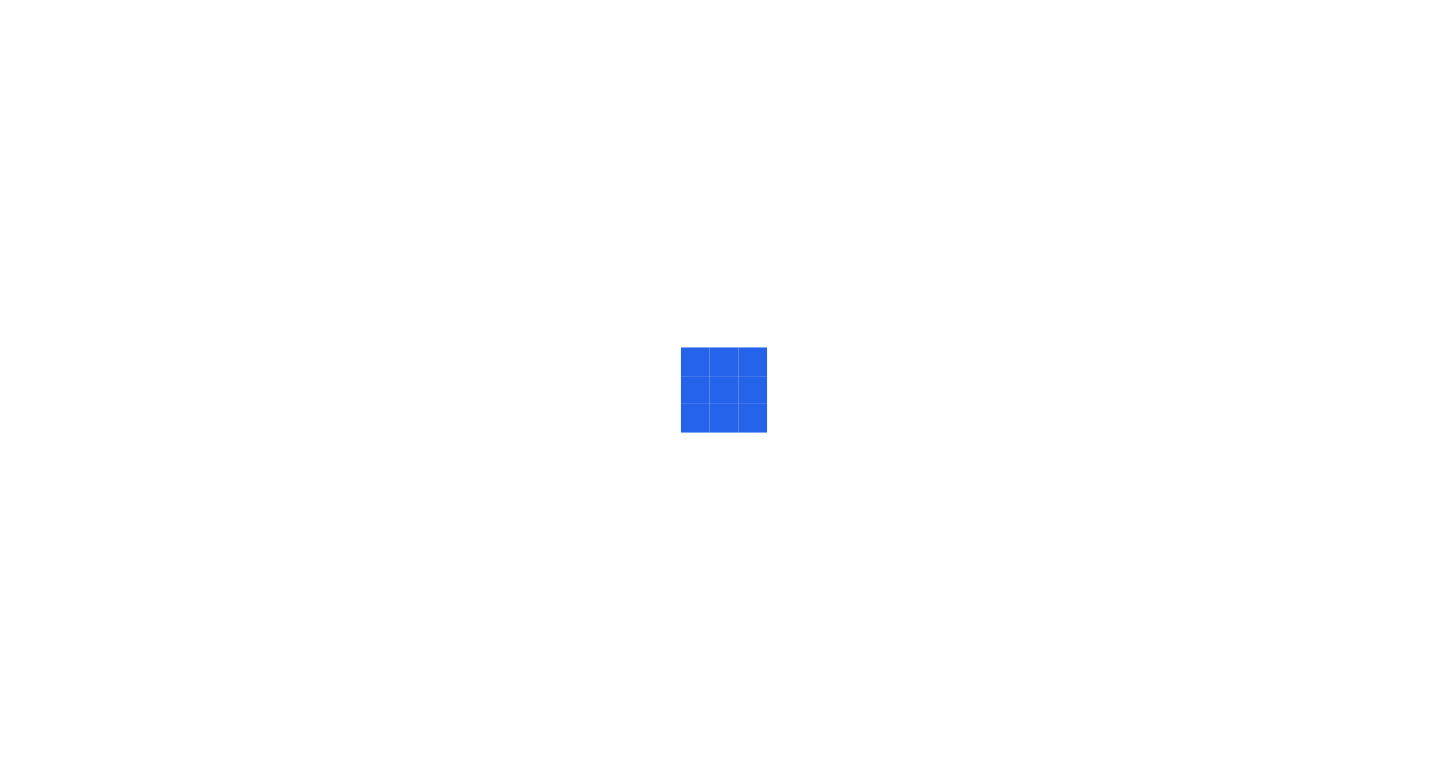 scroll, scrollTop: 0, scrollLeft: 0, axis: both 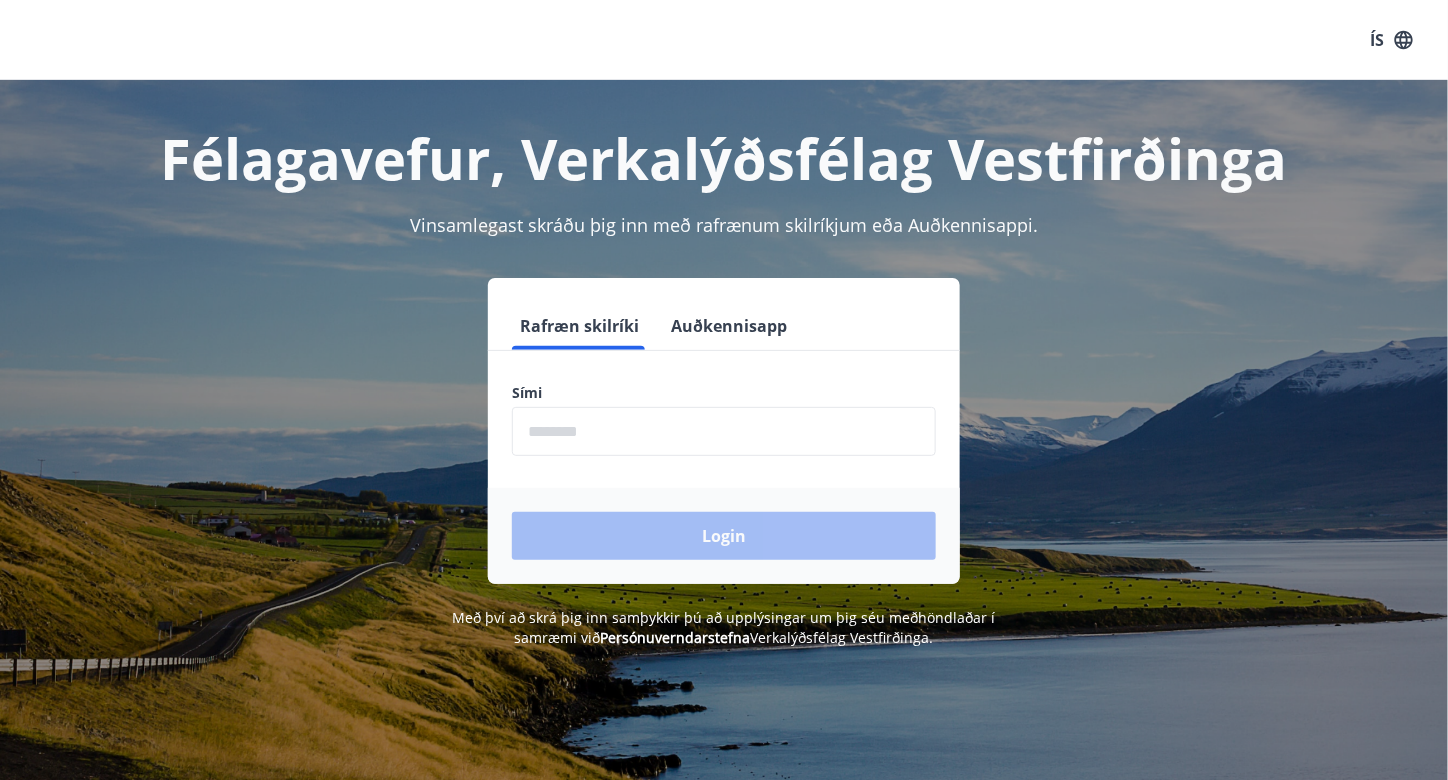 click at bounding box center (724, 431) 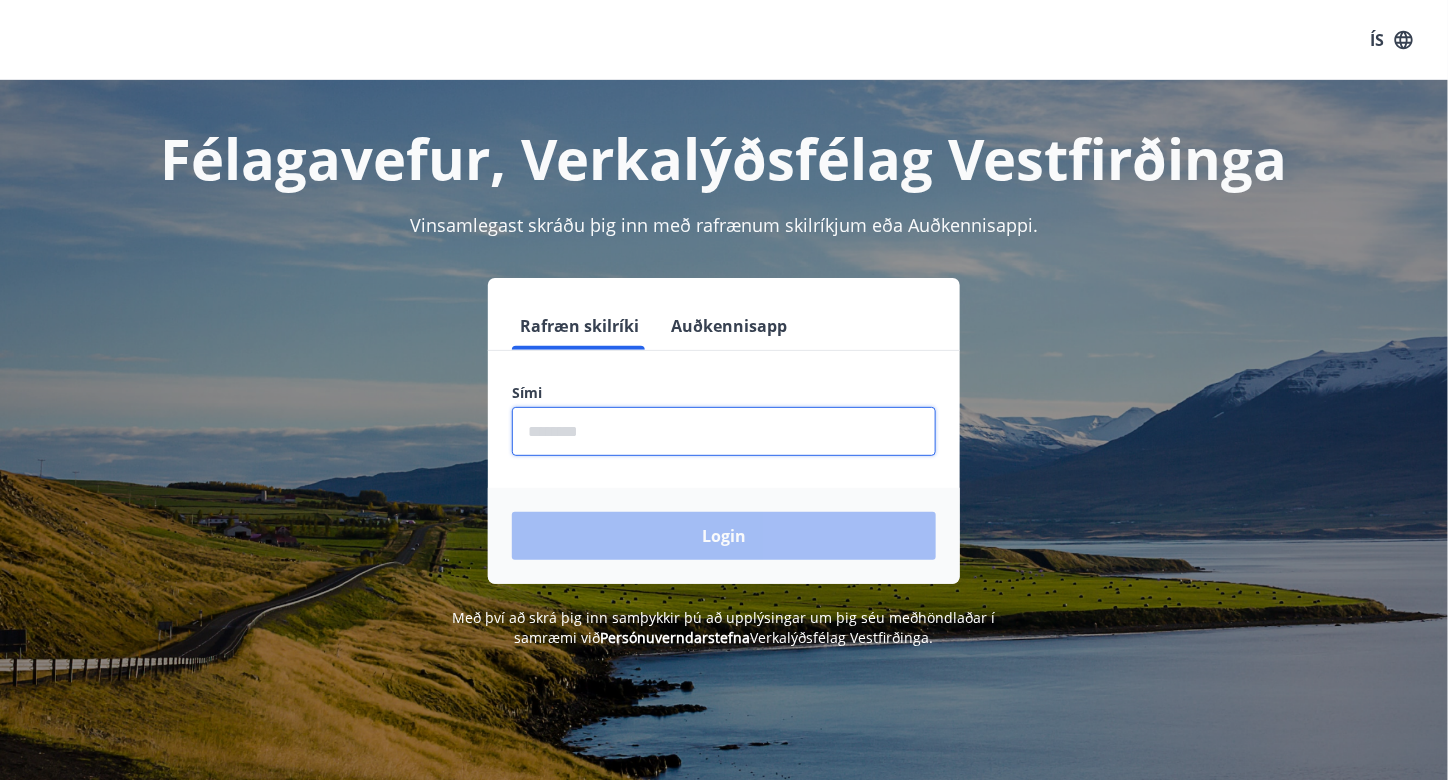 type on "********" 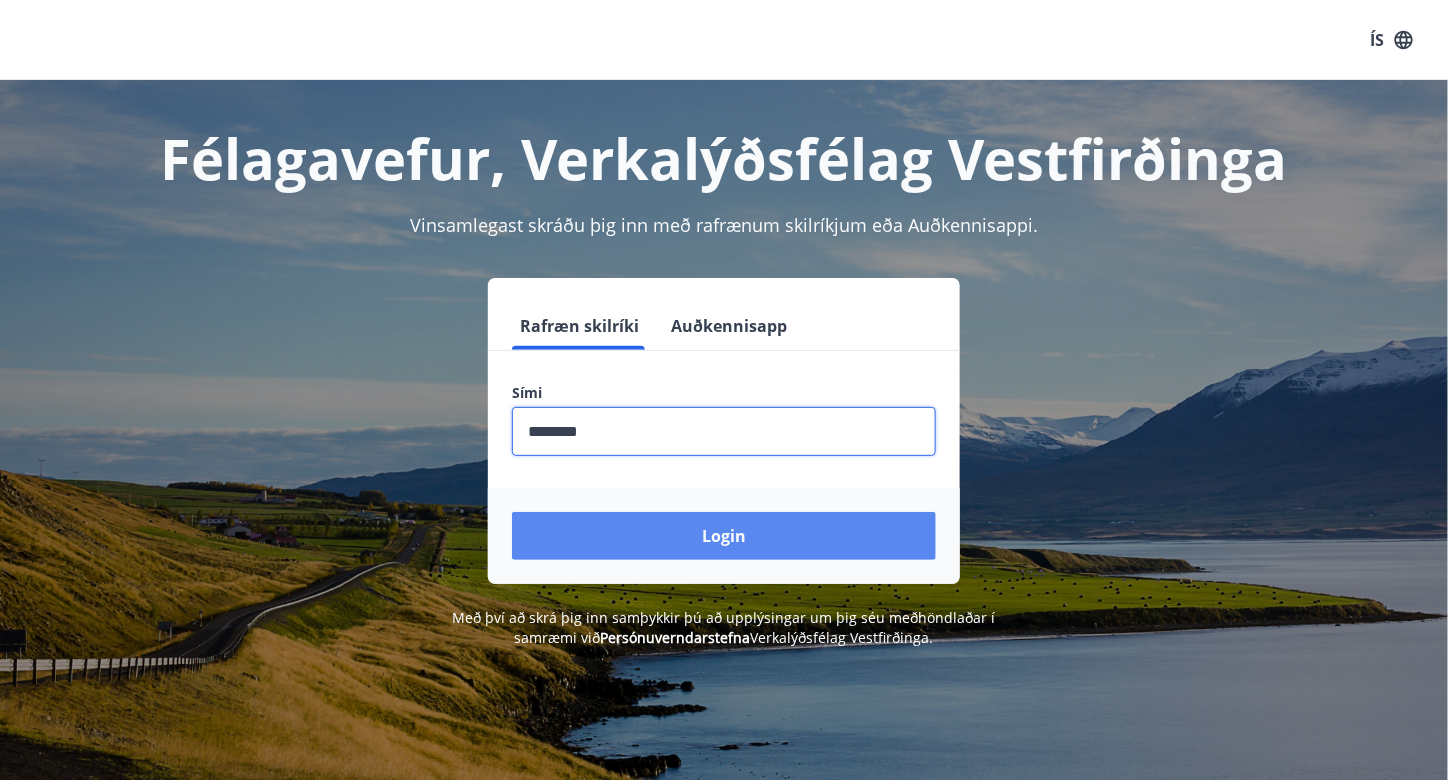 click on "Login" at bounding box center [724, 536] 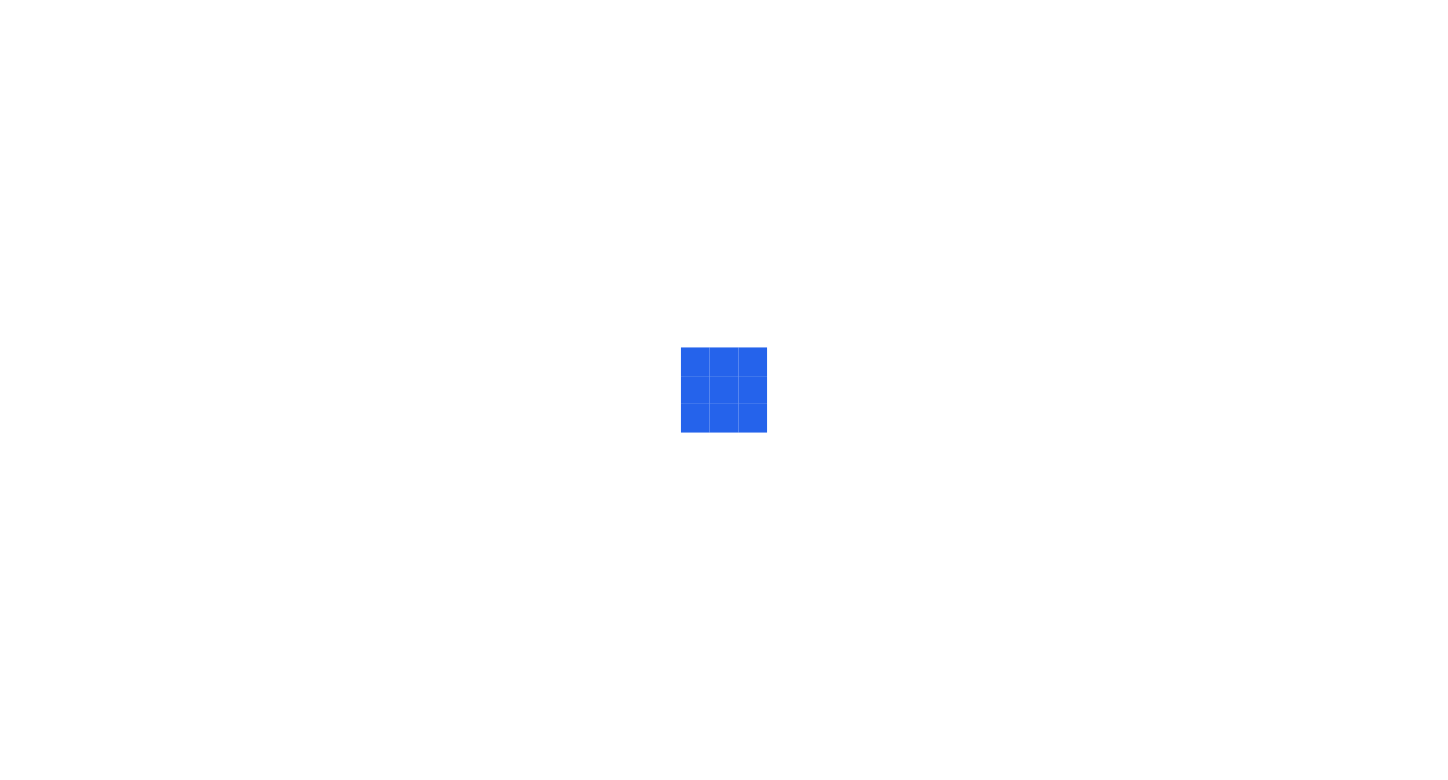 scroll, scrollTop: 0, scrollLeft: 0, axis: both 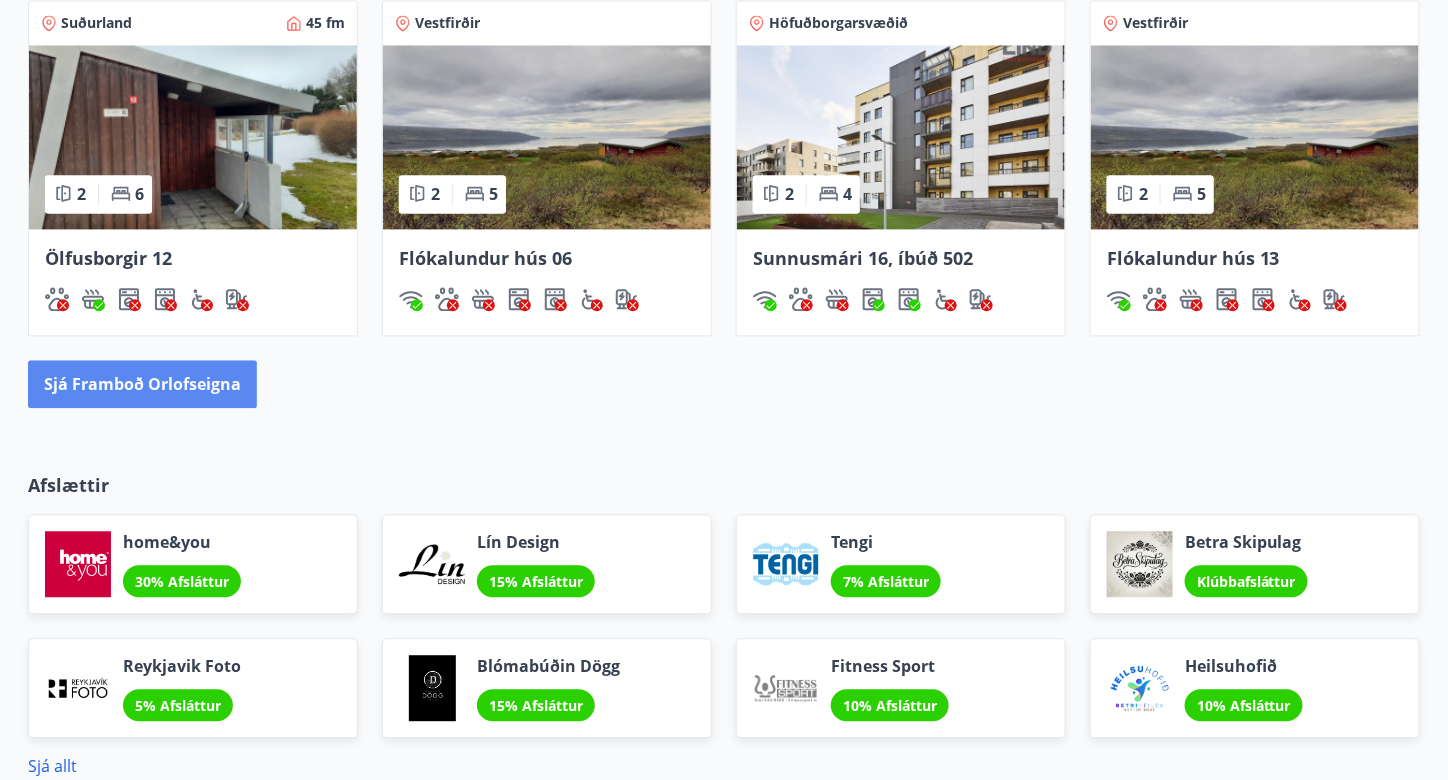 click on "Sjá framboð orlofseigna" at bounding box center [142, 384] 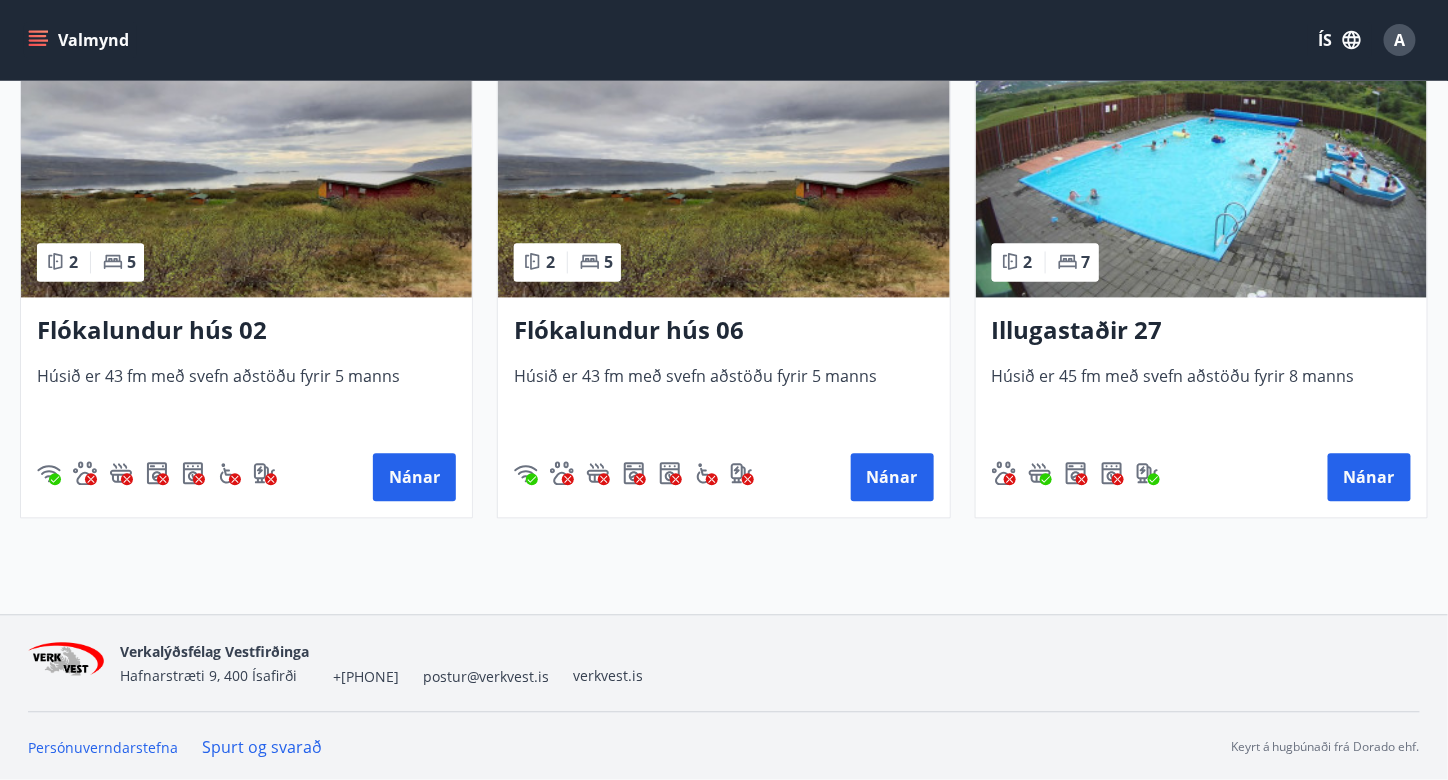 scroll, scrollTop: 3662, scrollLeft: 0, axis: vertical 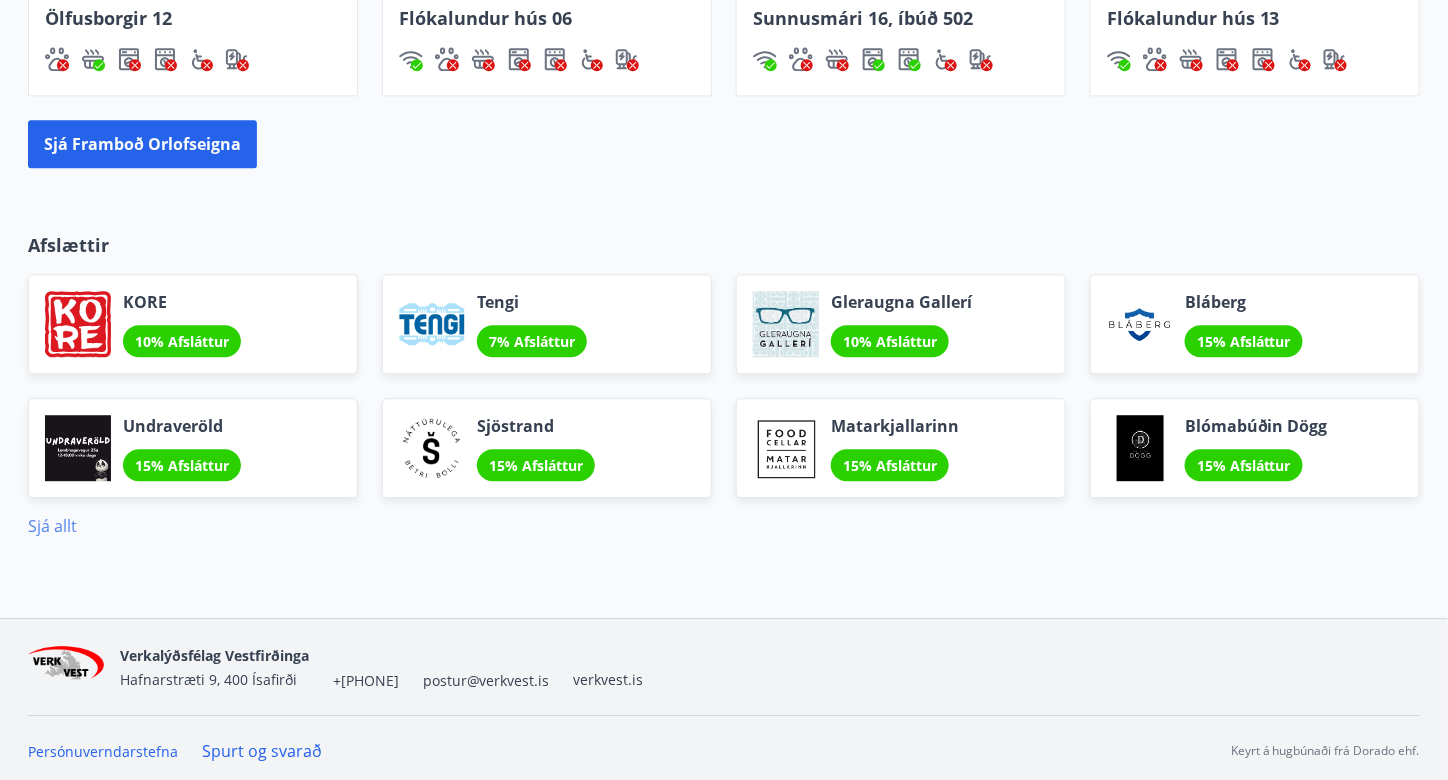 click on "Sjá allt" at bounding box center (52, 526) 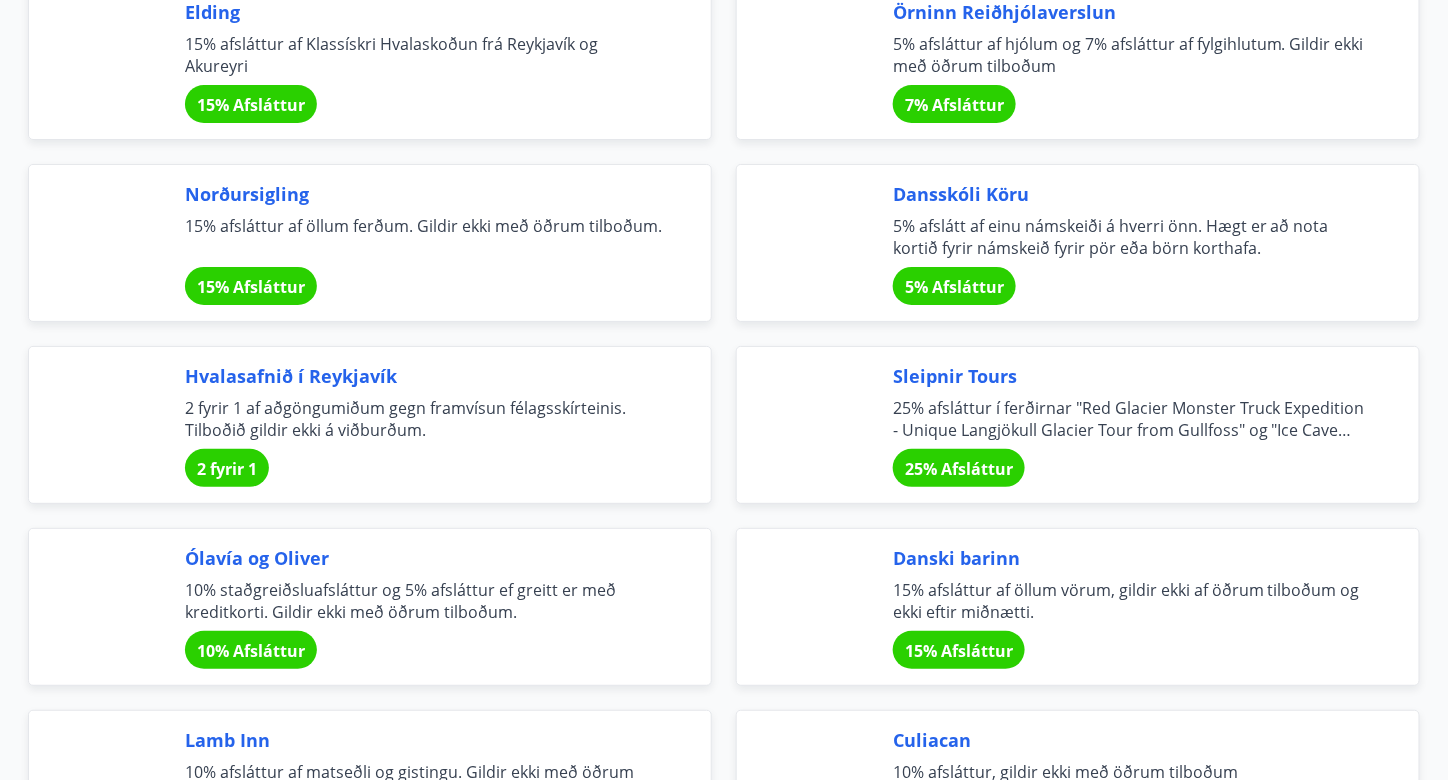 scroll, scrollTop: 5050, scrollLeft: 0, axis: vertical 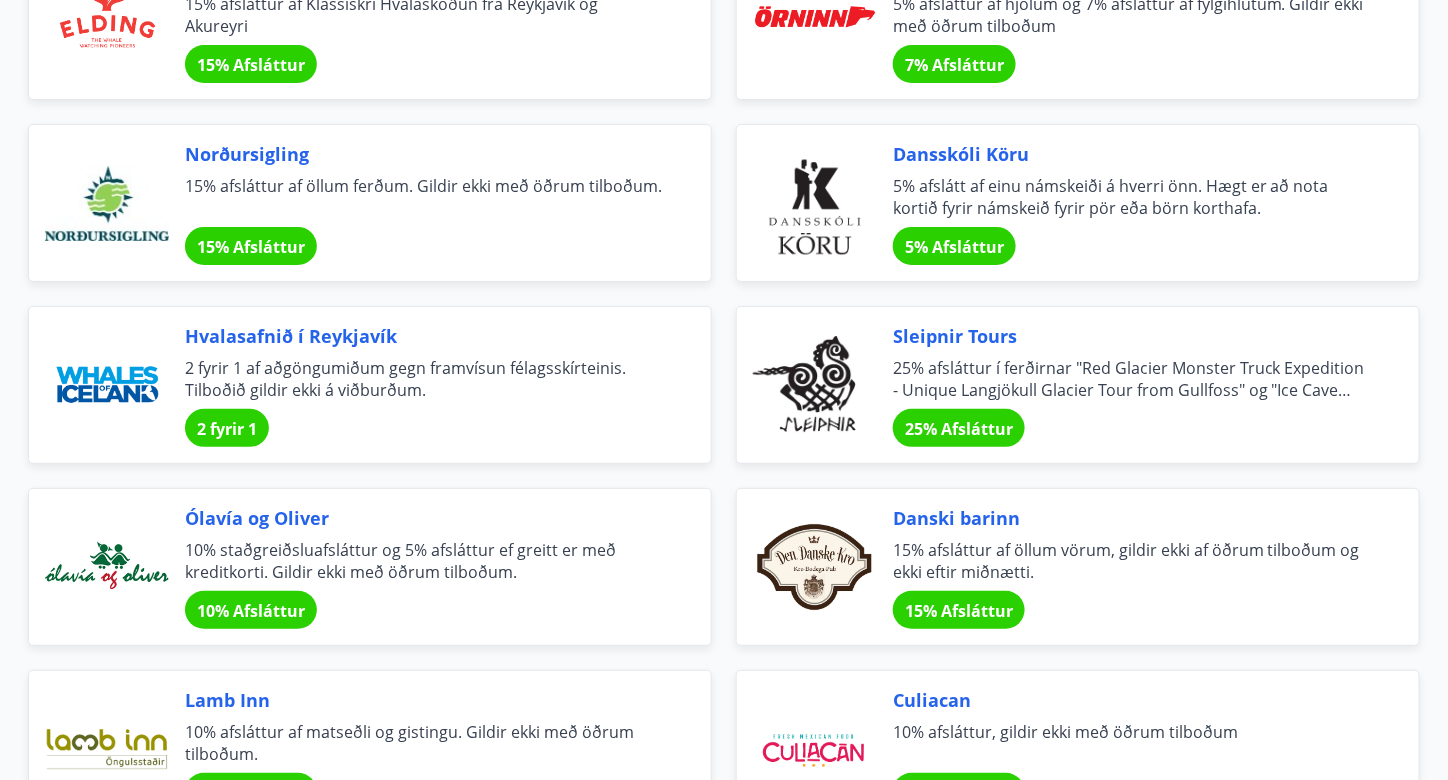click on "25% Afsláttur" at bounding box center (959, 429) 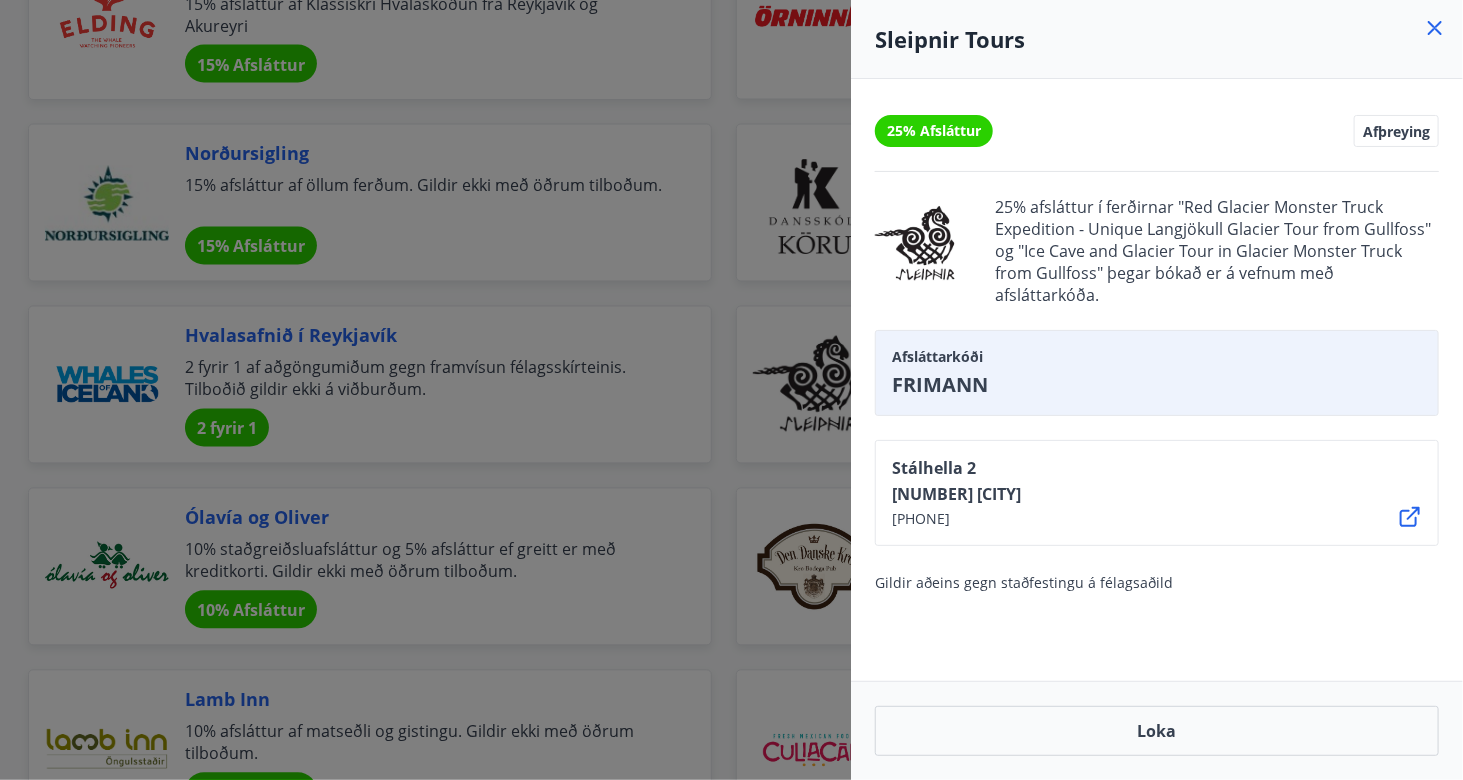 click at bounding box center [731, 390] 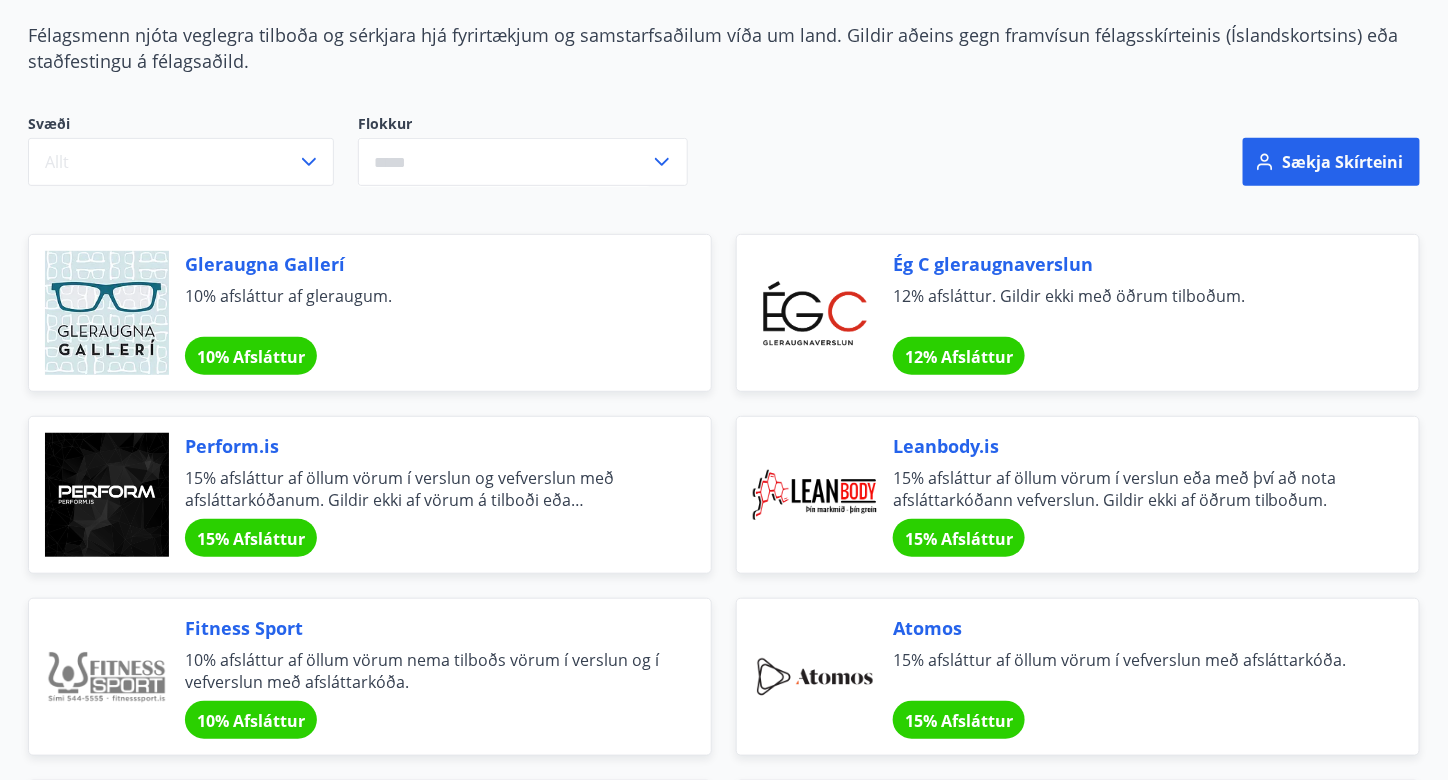 scroll, scrollTop: 0, scrollLeft: 0, axis: both 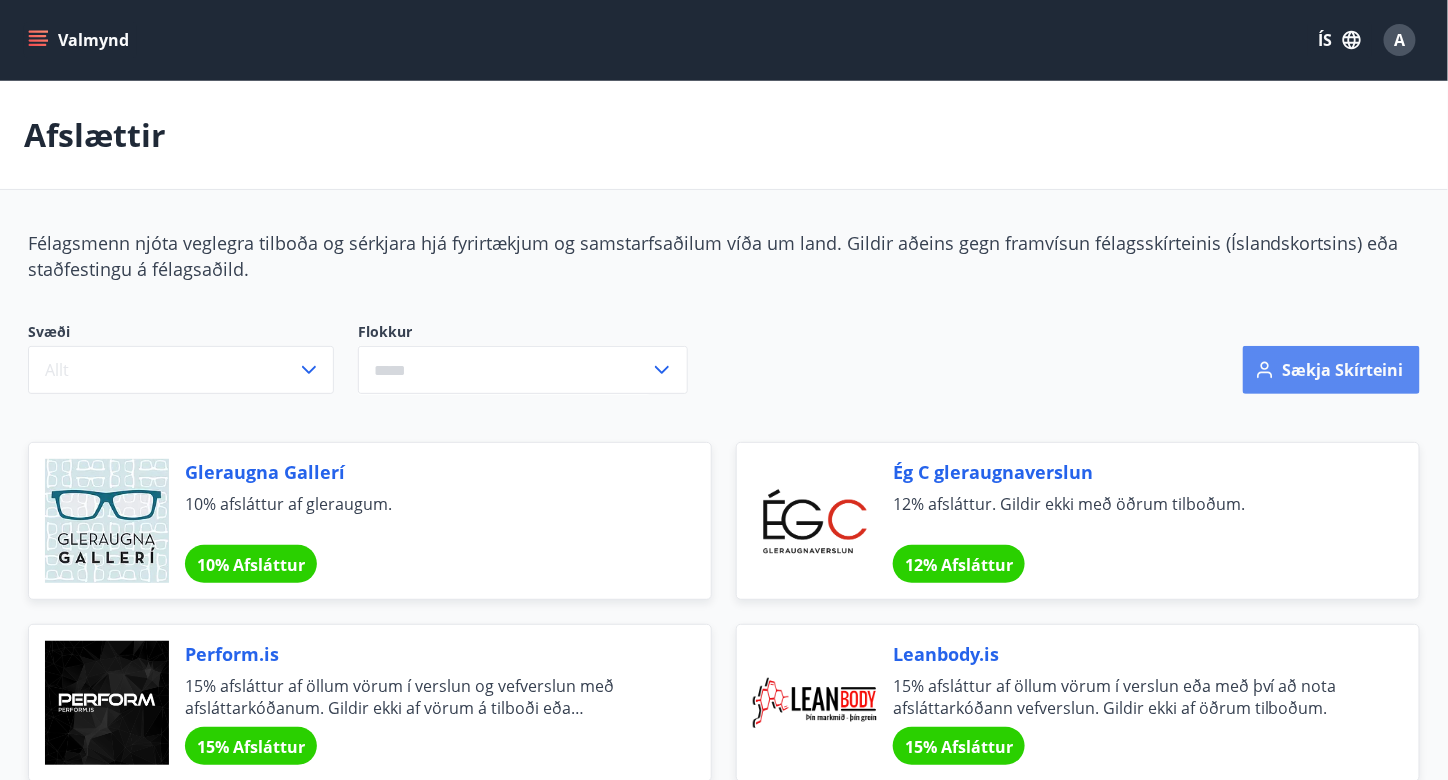 click on "Sækja skírteini" at bounding box center [1331, 370] 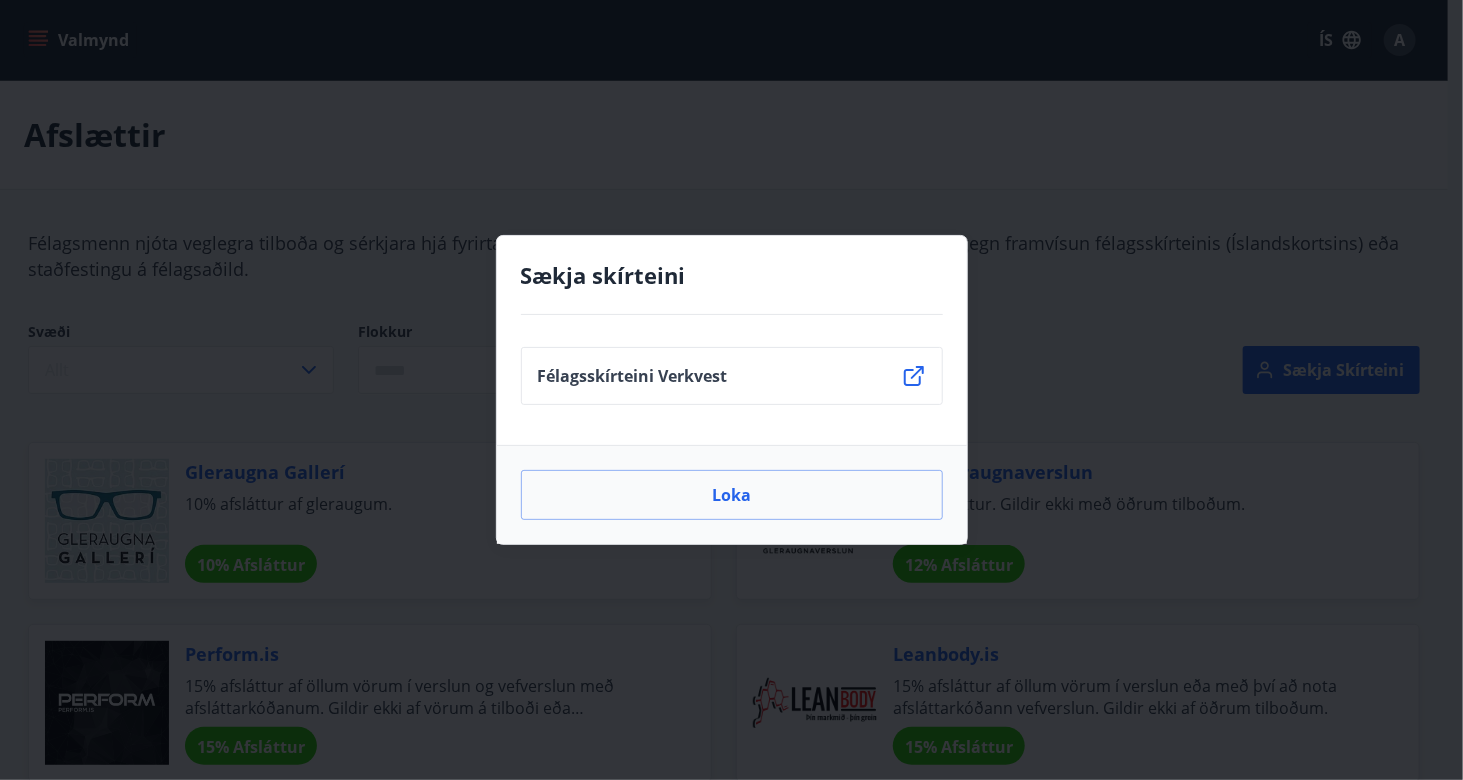 click on "Félagsskírteini Verkvest" at bounding box center [732, 376] 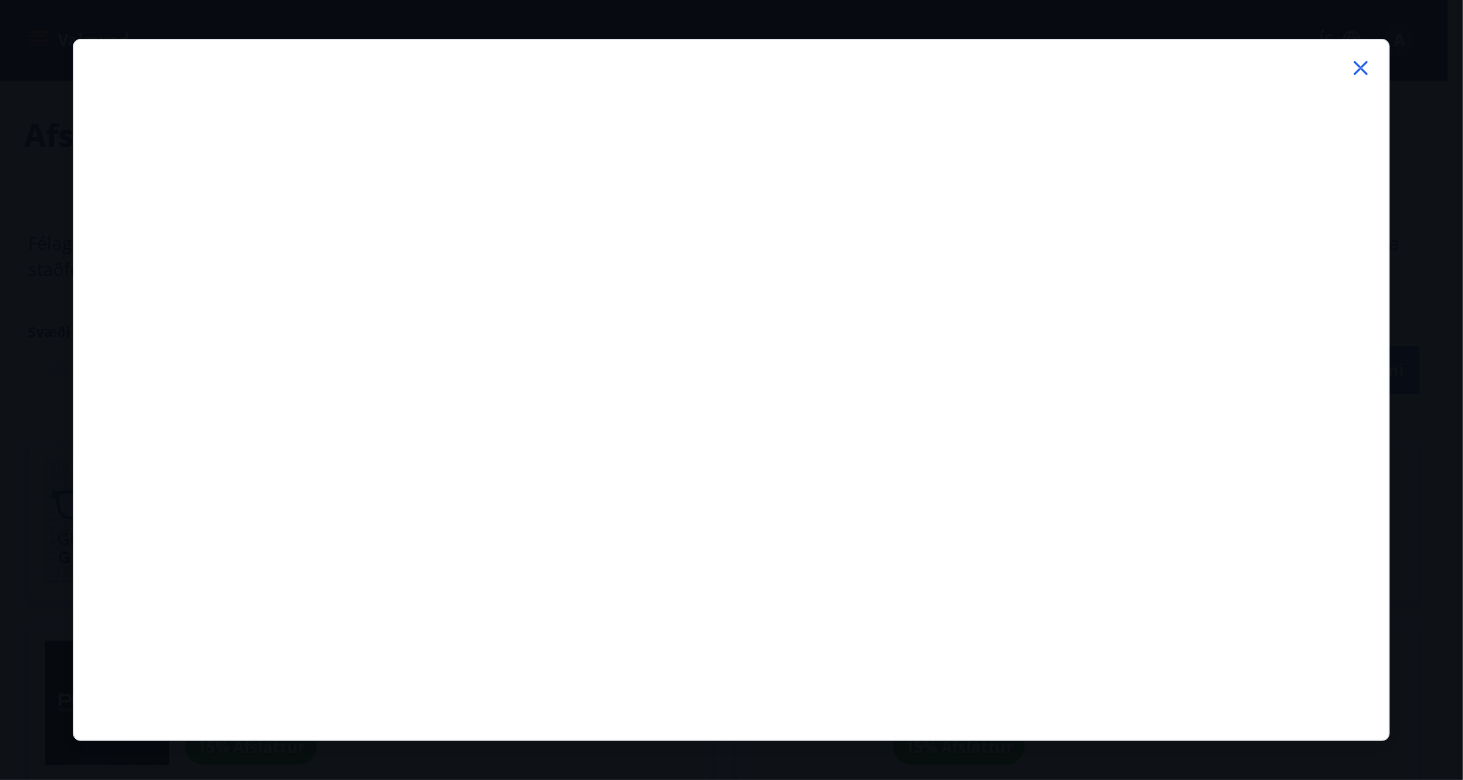 click 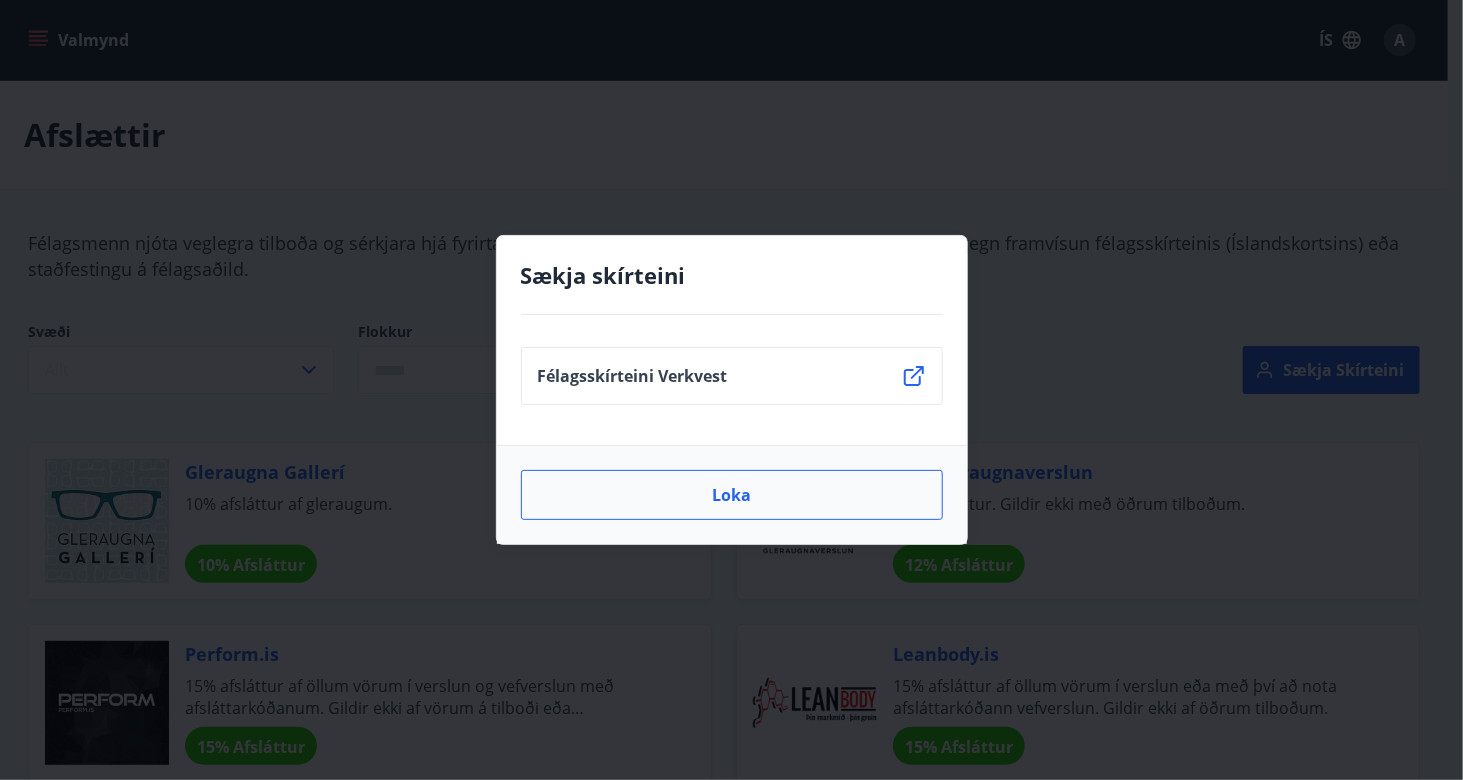 click on "Loka" at bounding box center [732, 495] 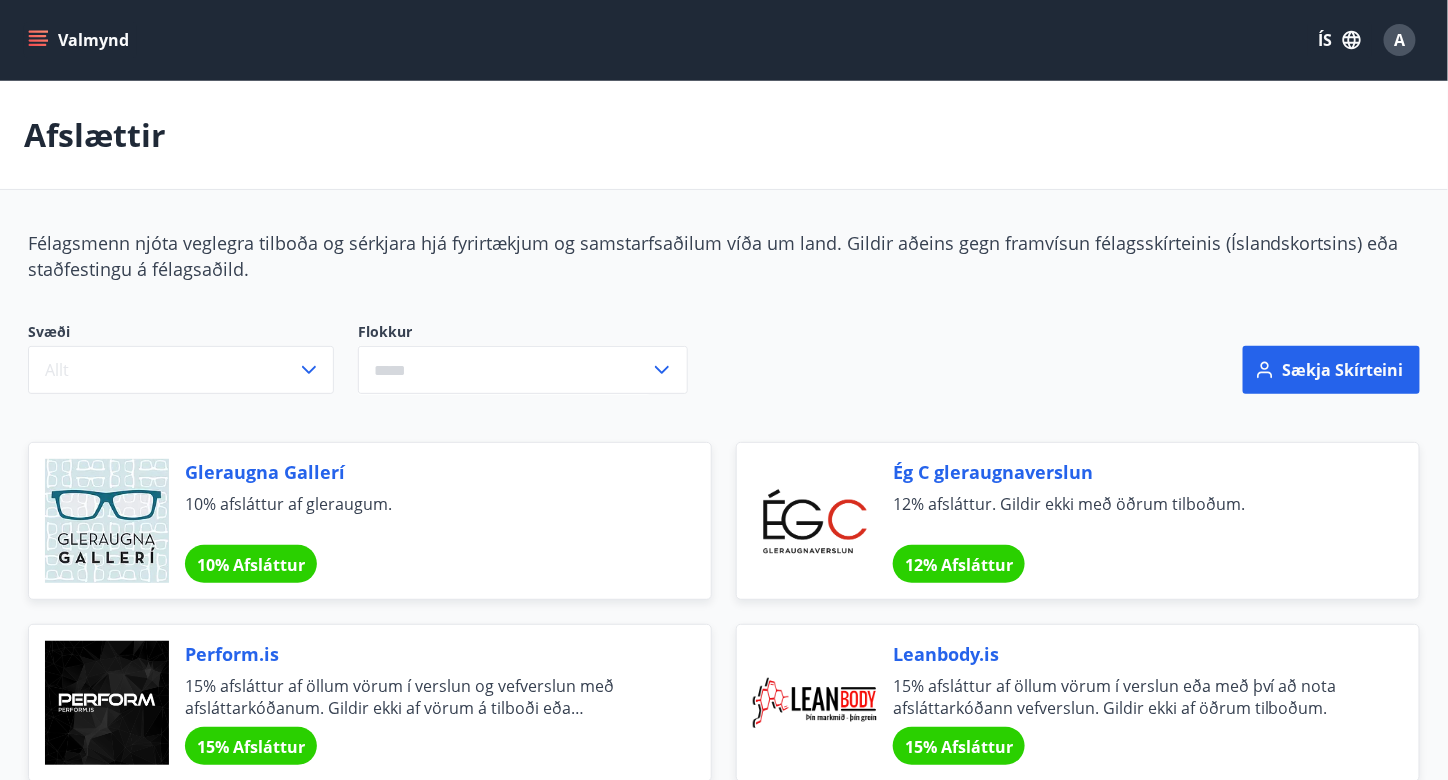 click on "Valmynd" at bounding box center (80, 40) 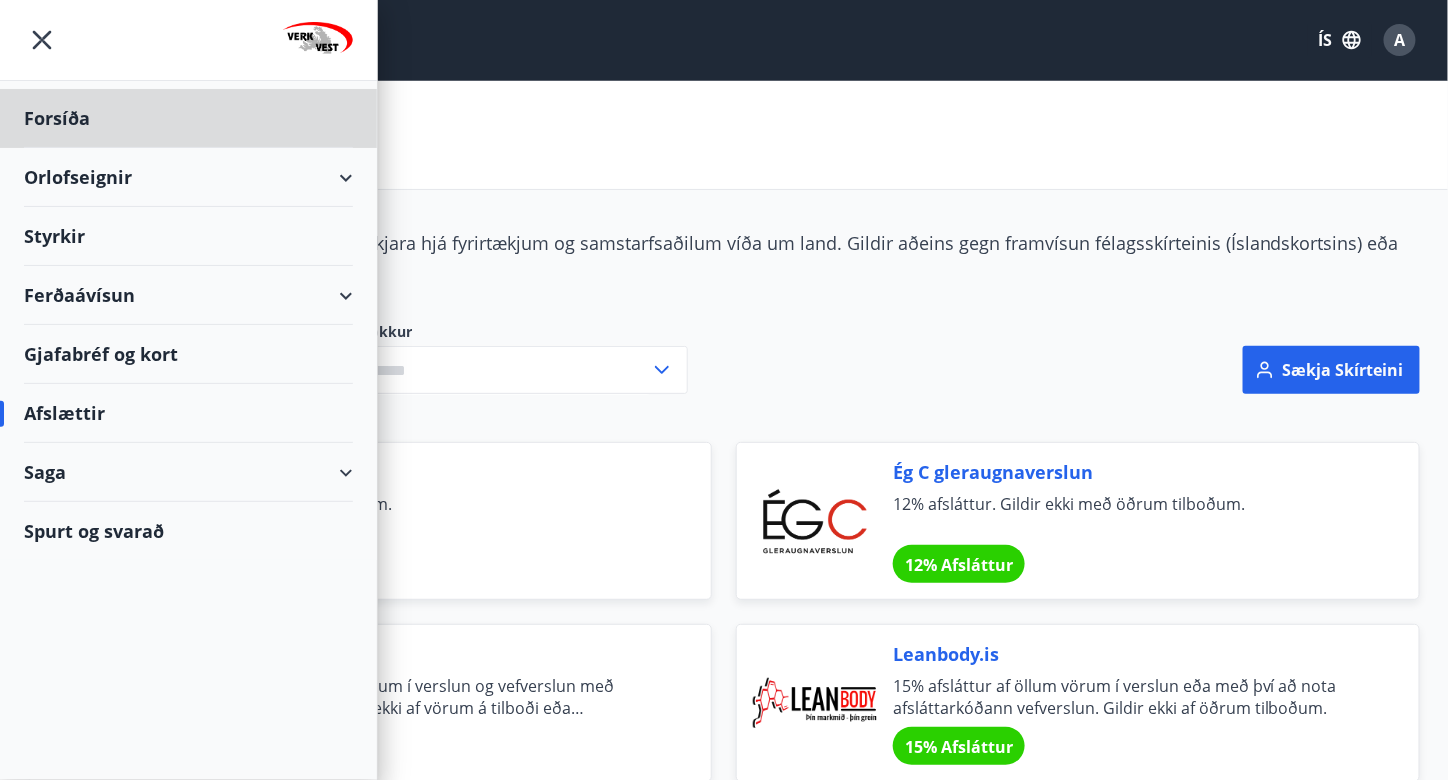 click on "Styrkir" at bounding box center [188, 118] 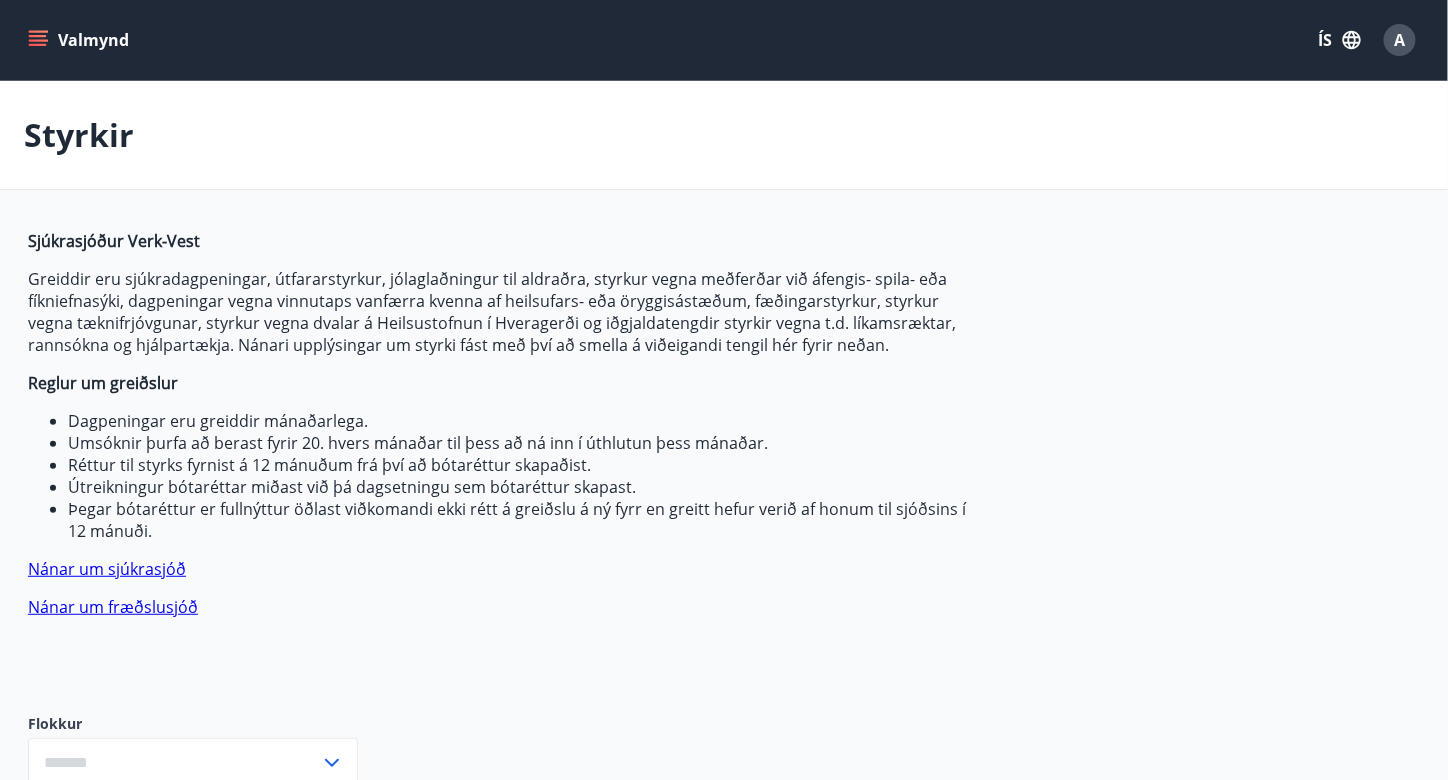 type on "***" 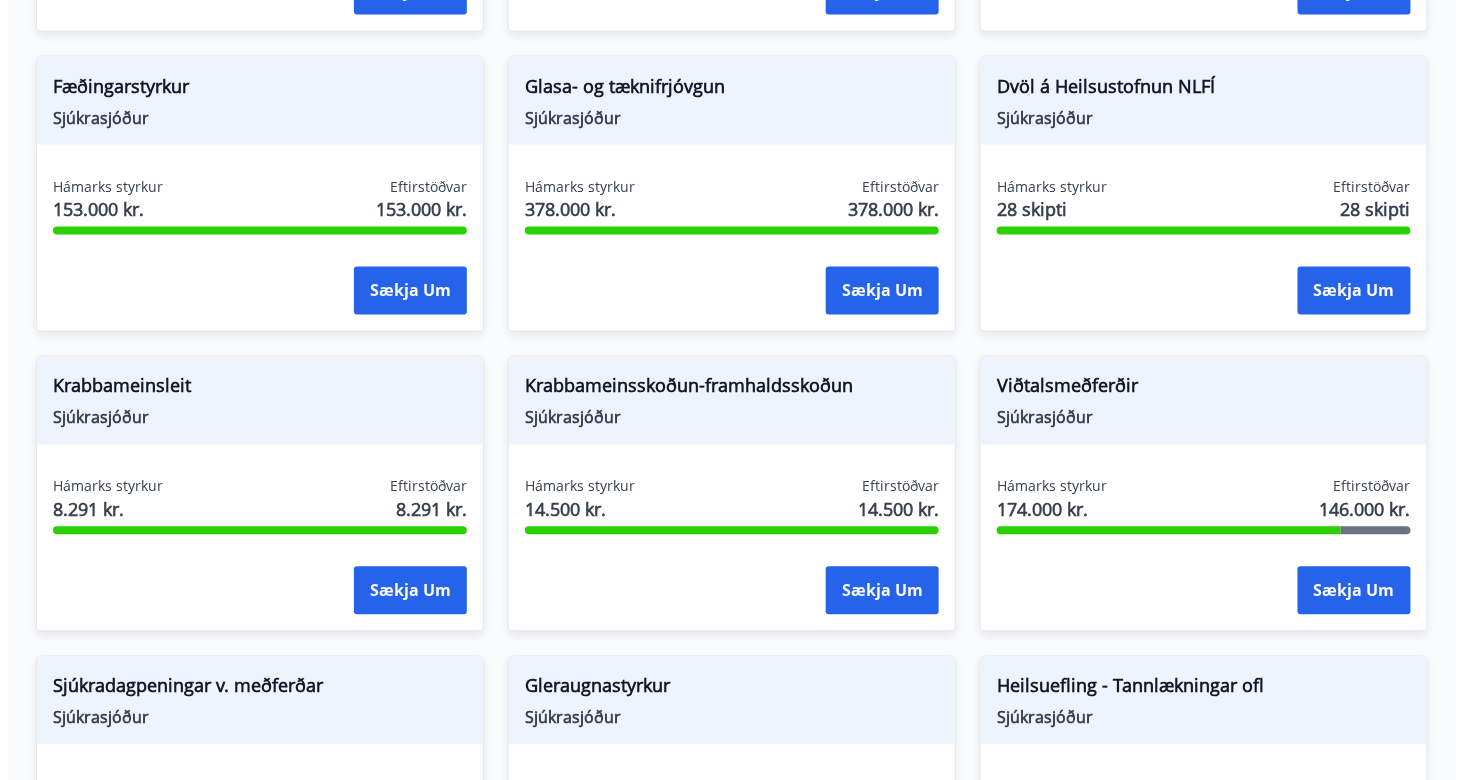 scroll, scrollTop: 1064, scrollLeft: 0, axis: vertical 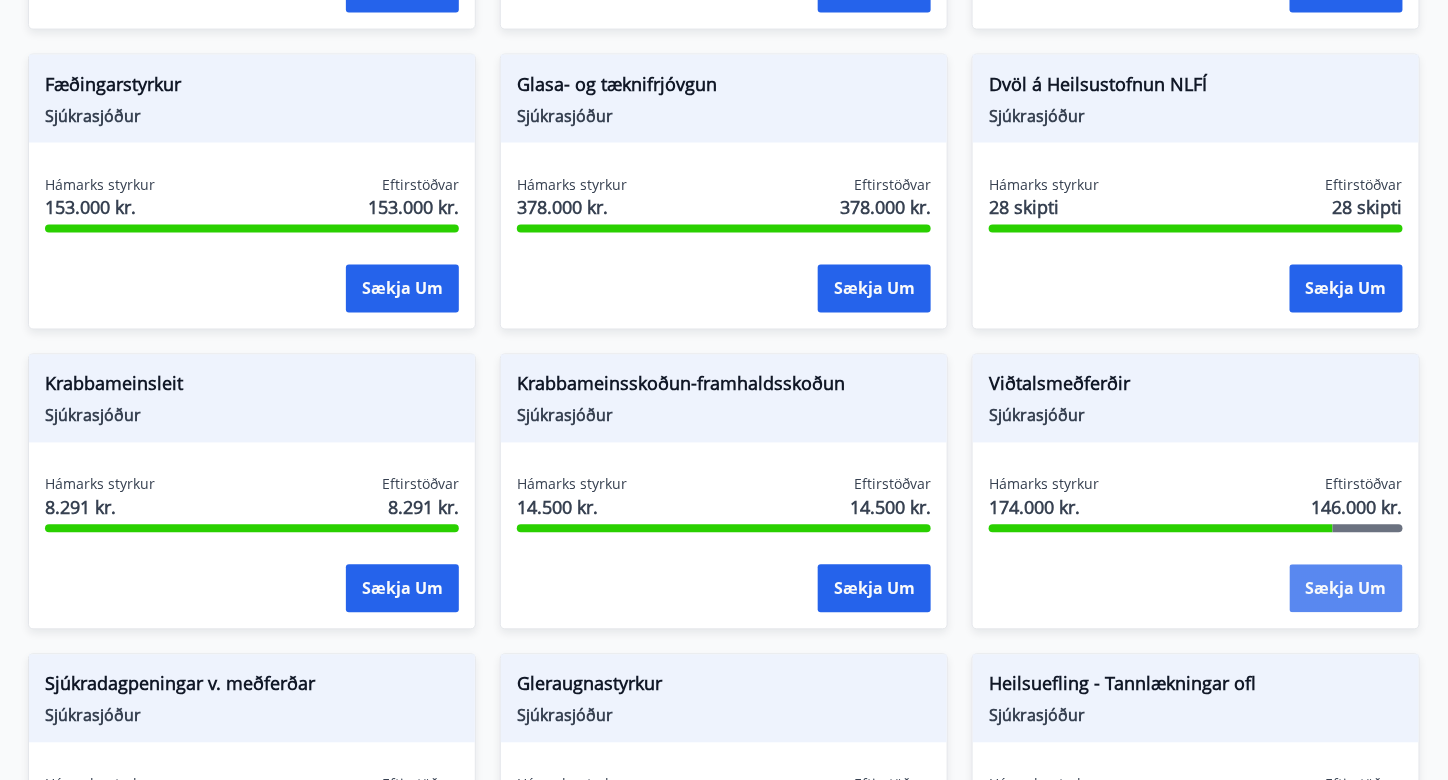 click on "Sækja um" at bounding box center (1346, 589) 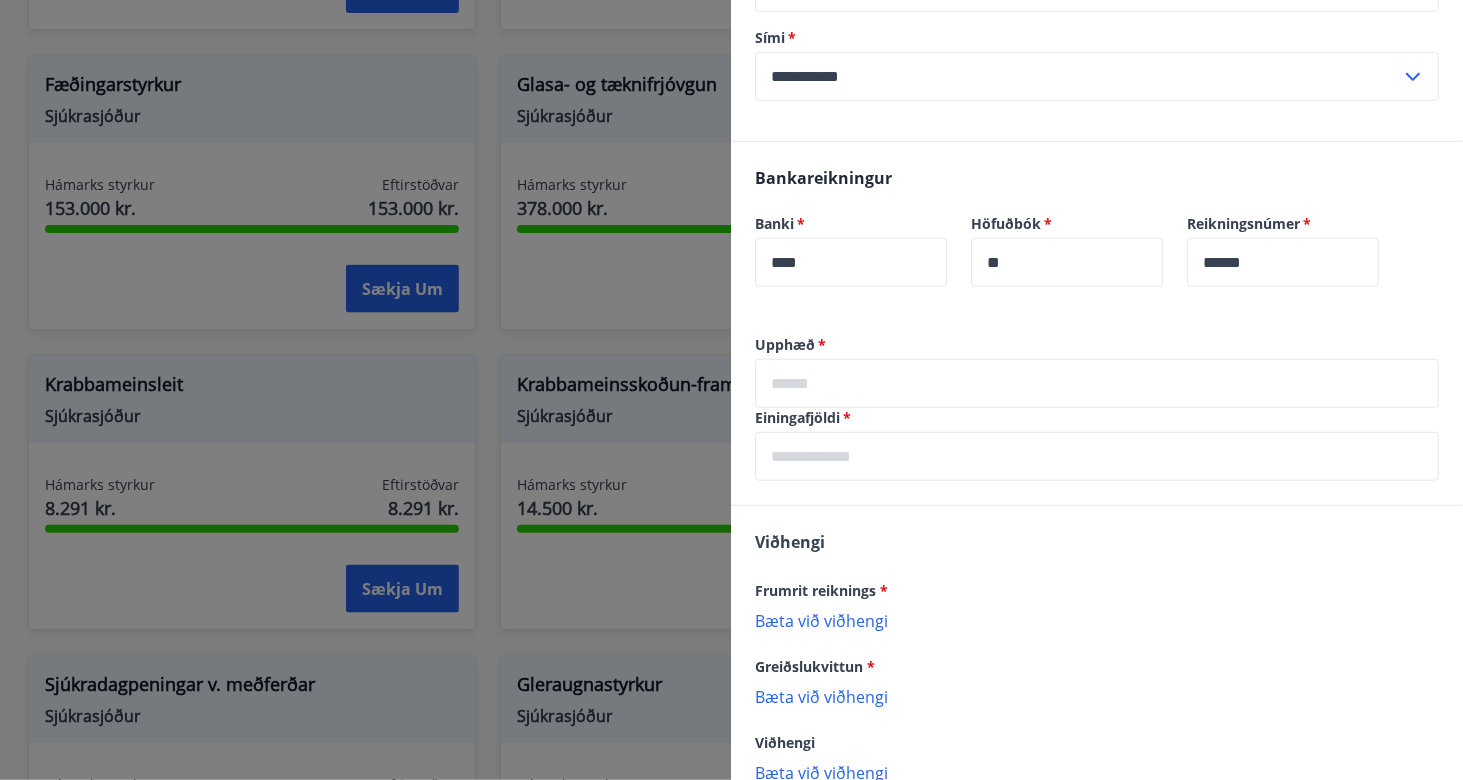 scroll, scrollTop: 676, scrollLeft: 0, axis: vertical 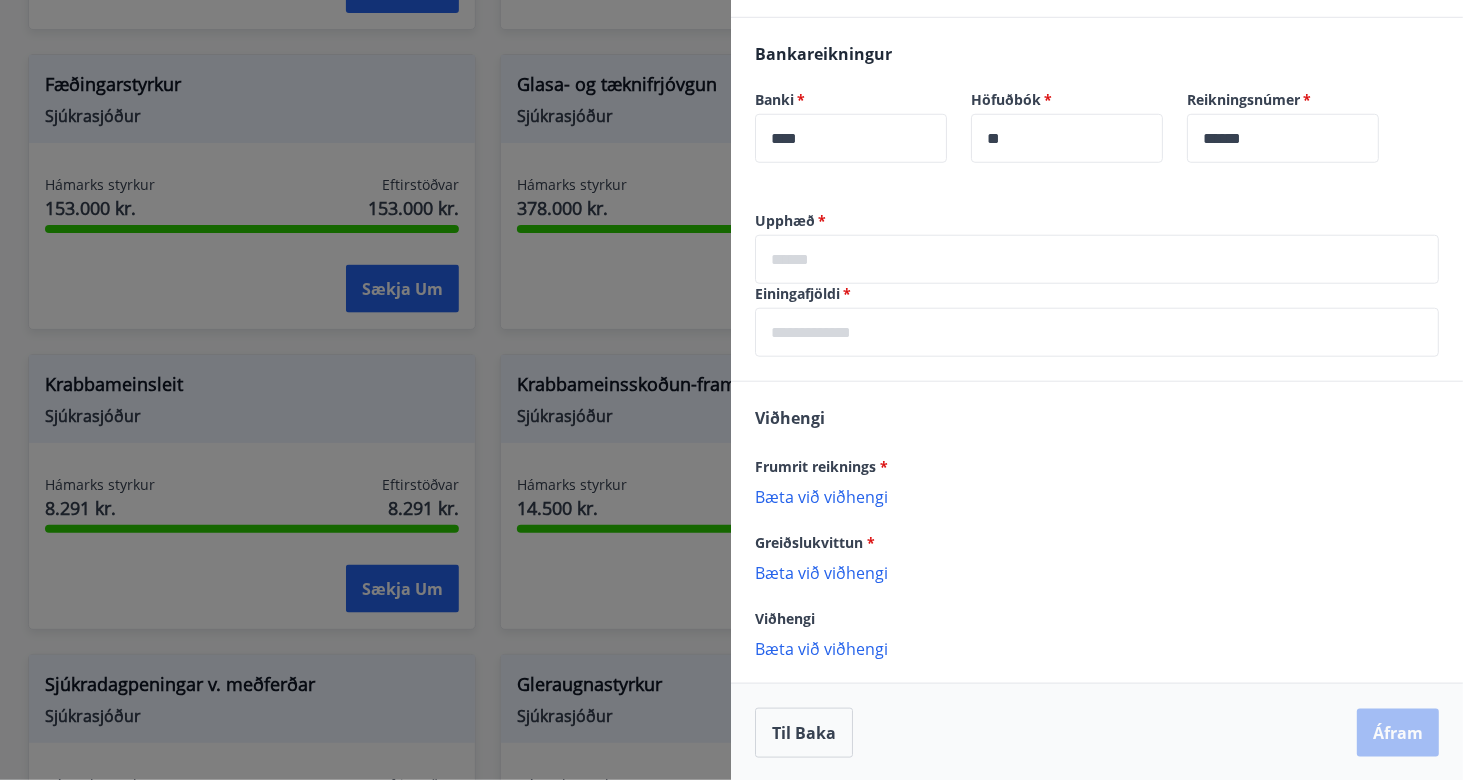click at bounding box center (1097, 332) 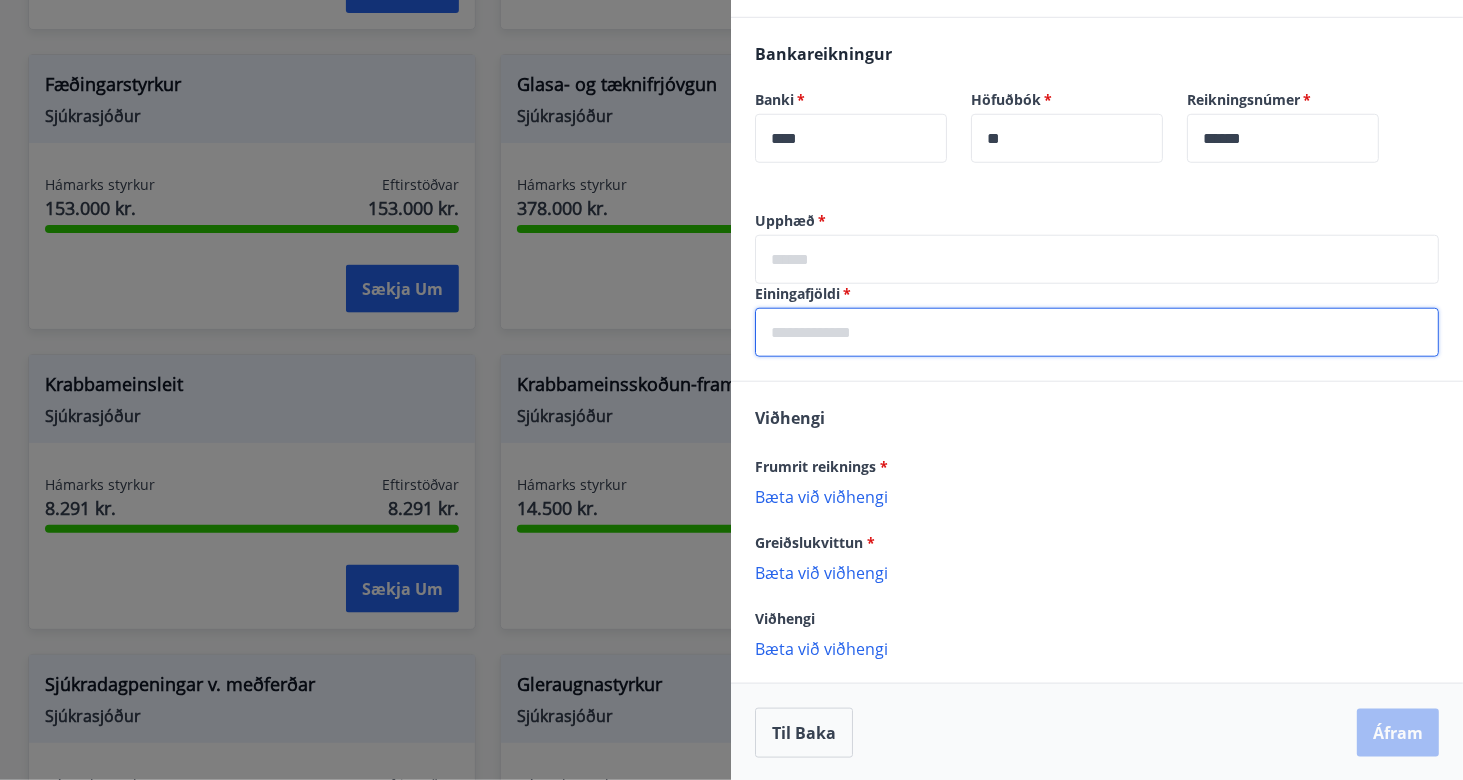 click on "Viðhengi Frumrit reiknings * Bæta við viðhengi {error_attachment_undefined} Greiðslukvittun * Bæta við viðhengi {error_attachment_undefined} Viðhengi Bæta við viðhengi {error_attachment_undefined}" at bounding box center (1097, 532) 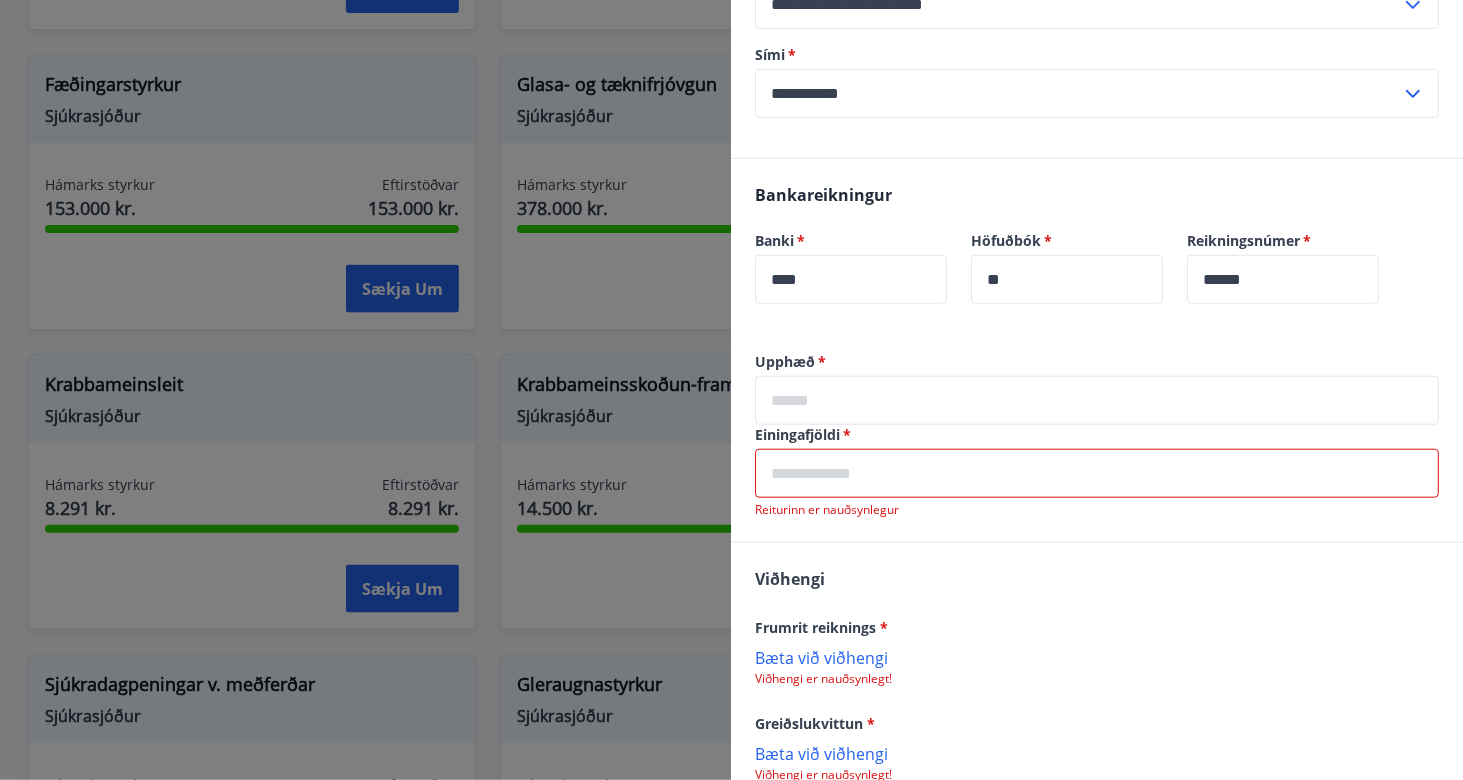 scroll, scrollTop: 555, scrollLeft: 0, axis: vertical 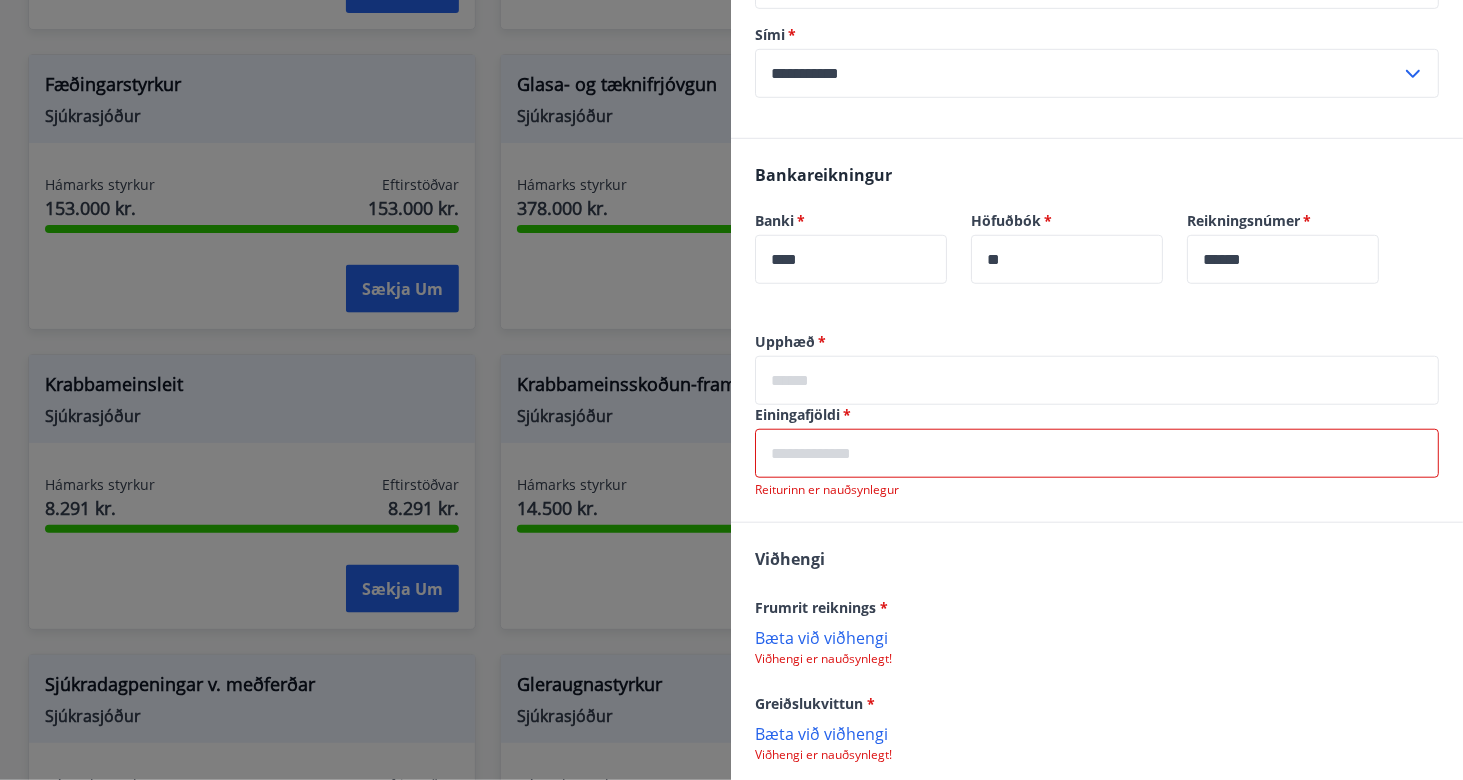 click at bounding box center [1097, 380] 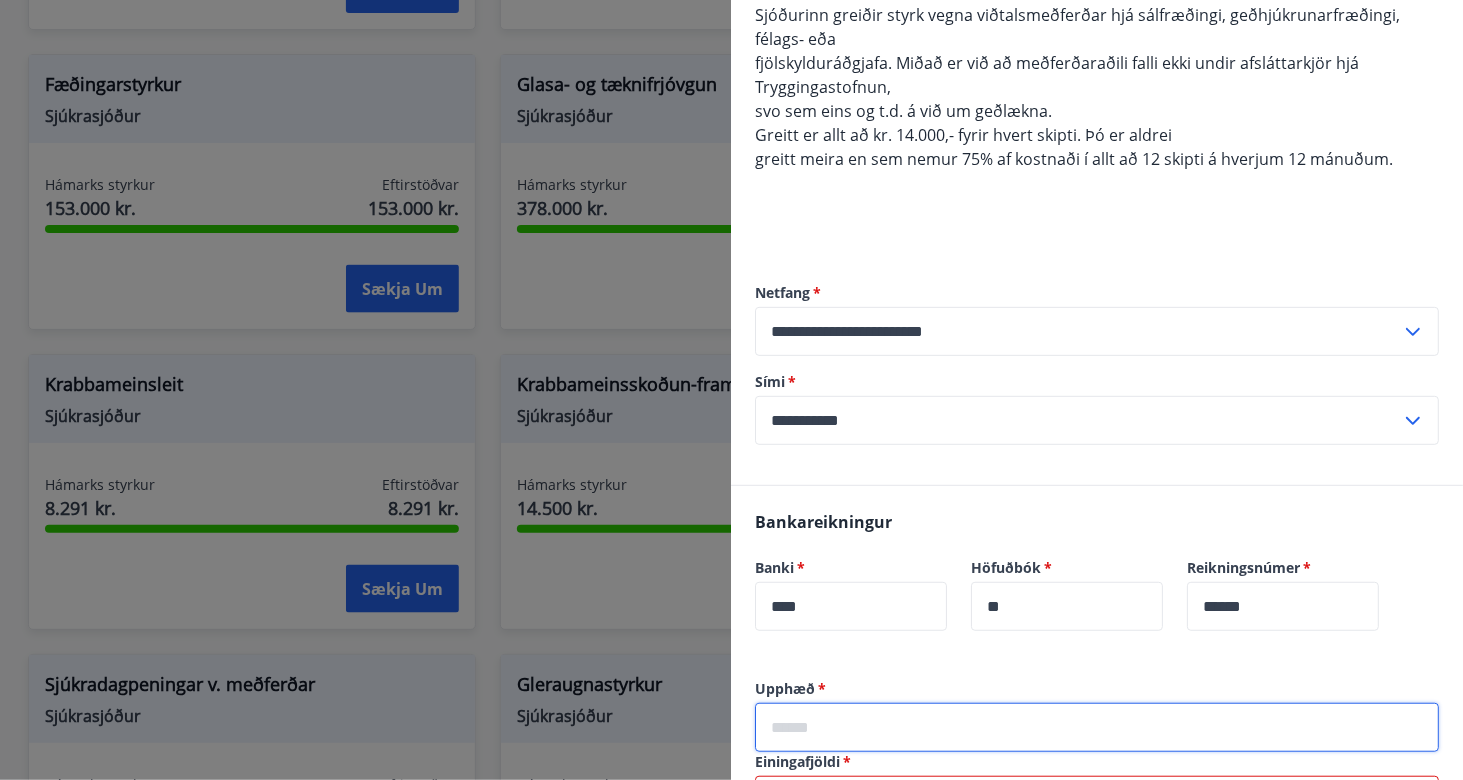 scroll, scrollTop: 0, scrollLeft: 0, axis: both 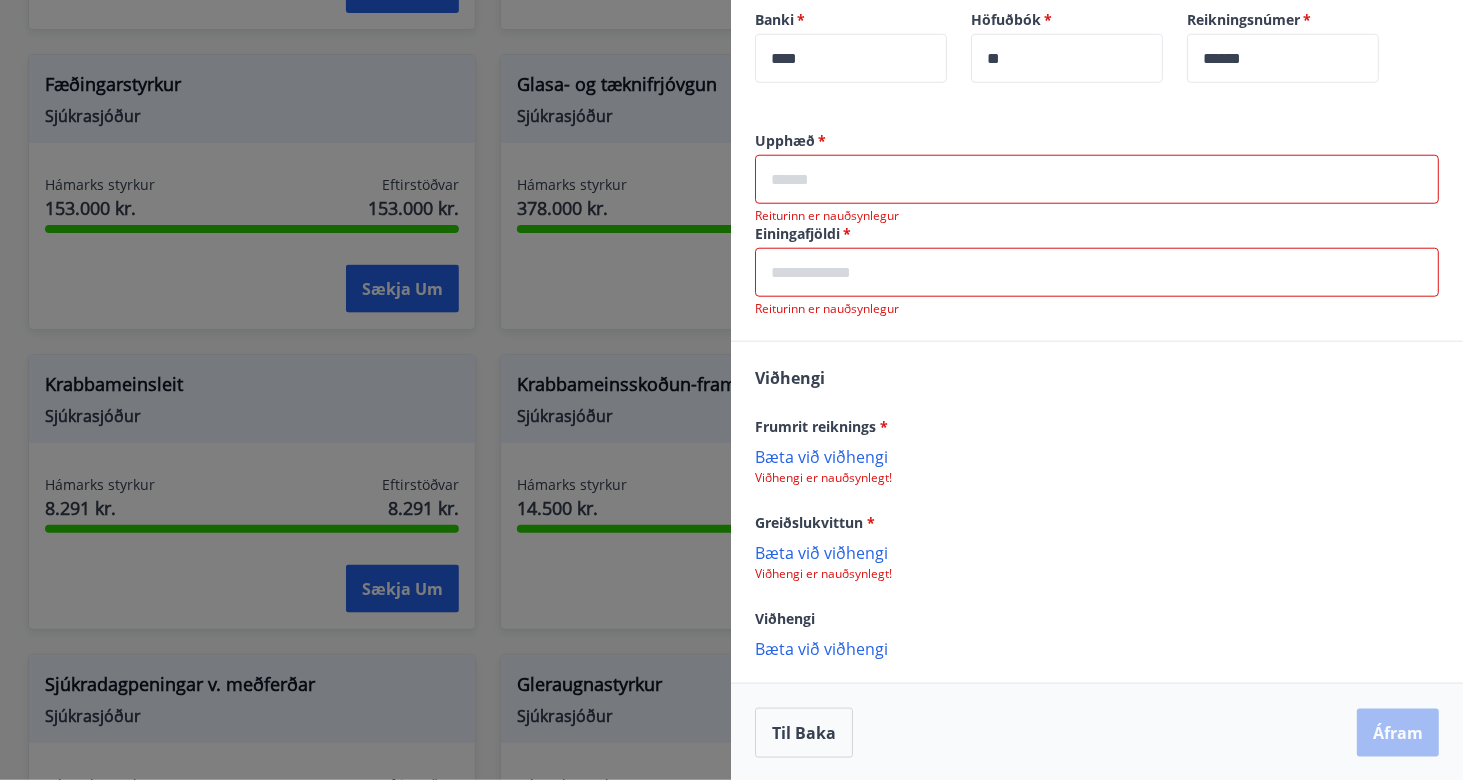 click on "Bæta við viðhengi" at bounding box center (1097, 456) 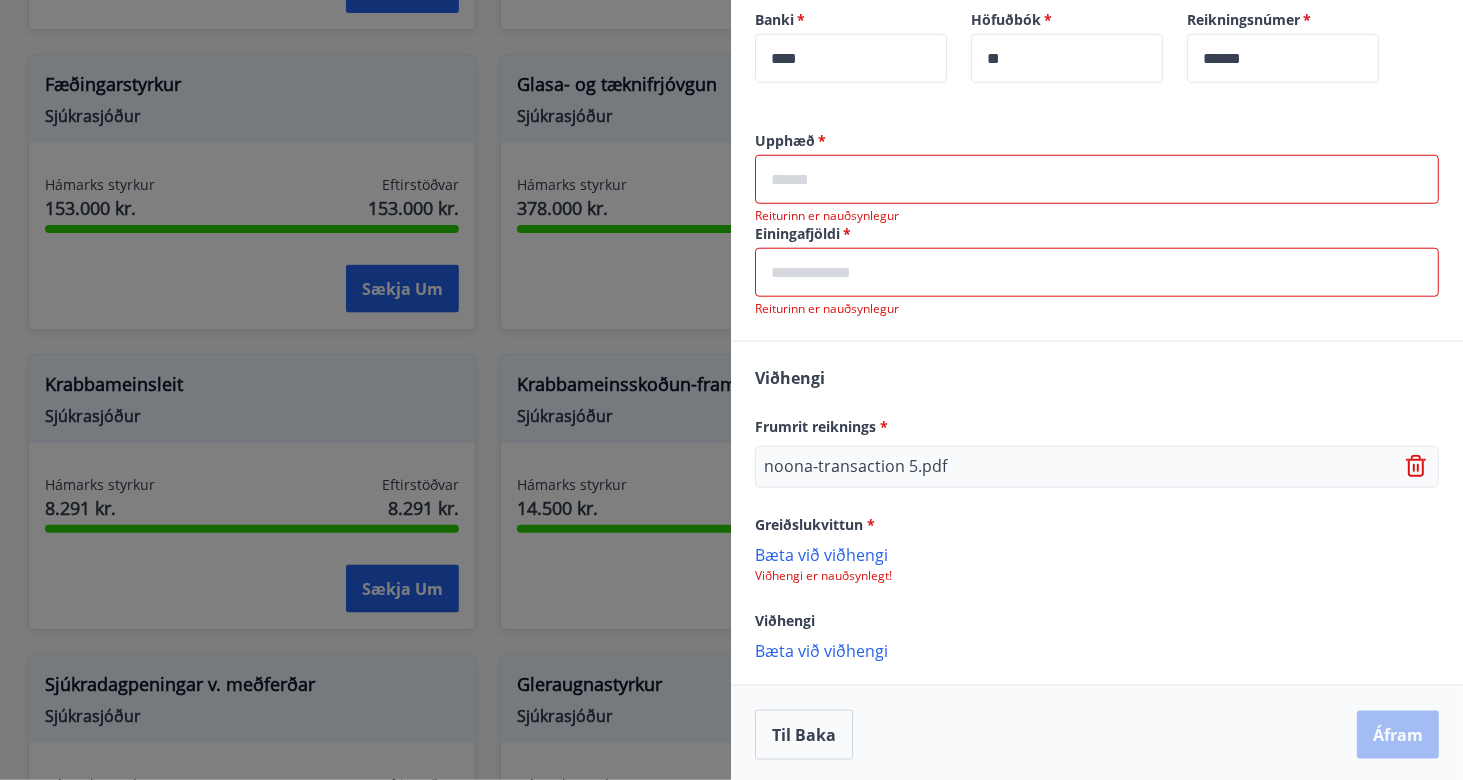 click on "Bæta við viðhengi" at bounding box center [1097, 554] 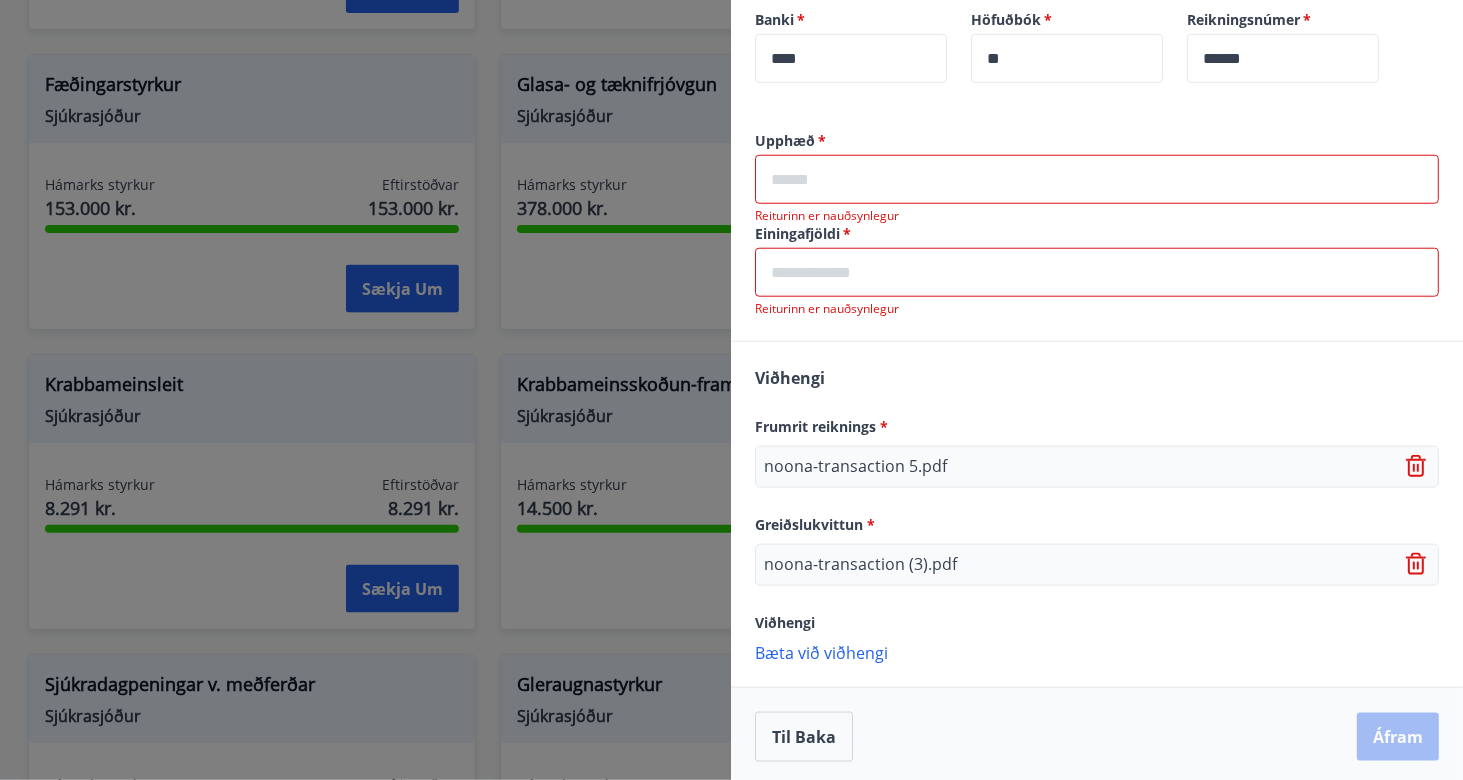 click at bounding box center (1097, 179) 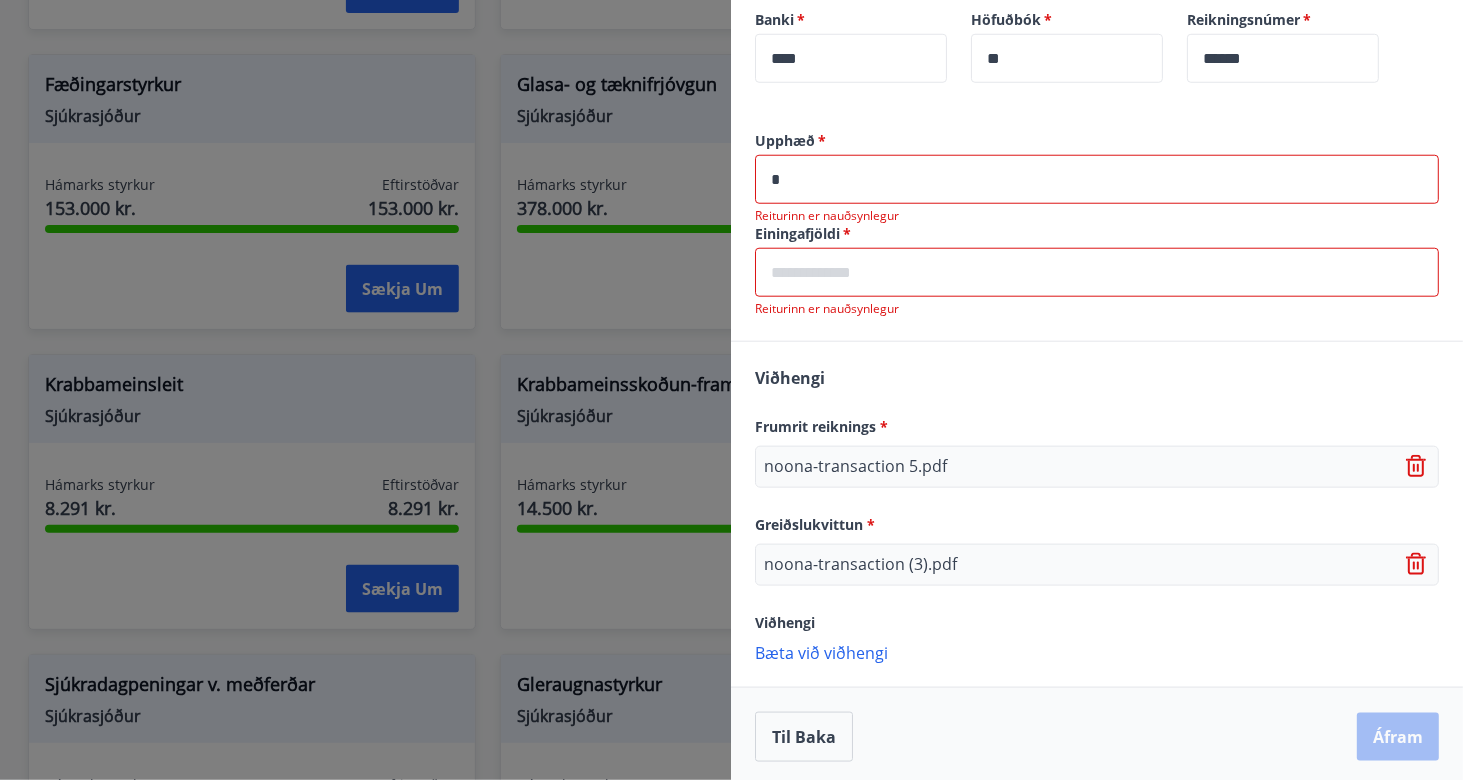 scroll, scrollTop: 738, scrollLeft: 0, axis: vertical 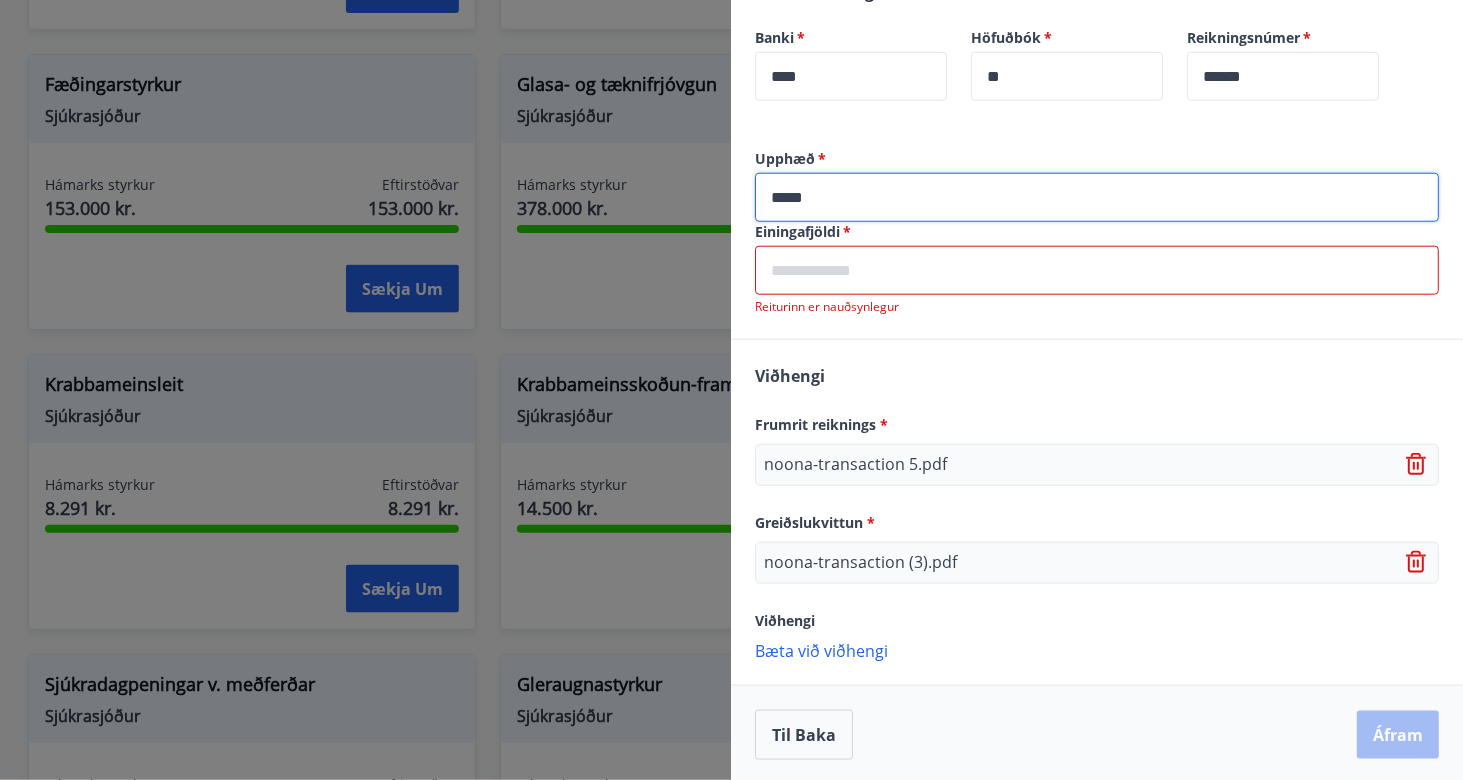 type on "*****" 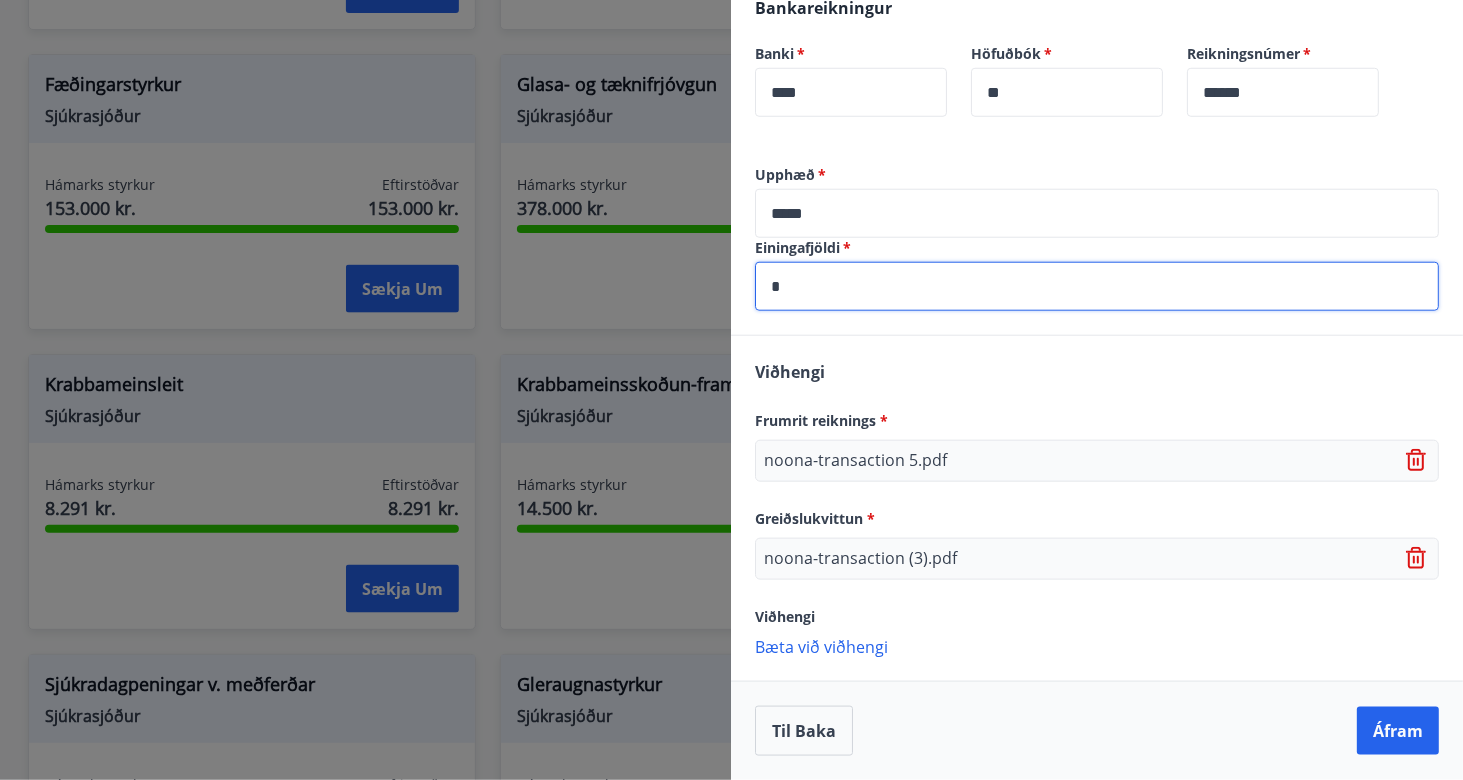 scroll, scrollTop: 718, scrollLeft: 0, axis: vertical 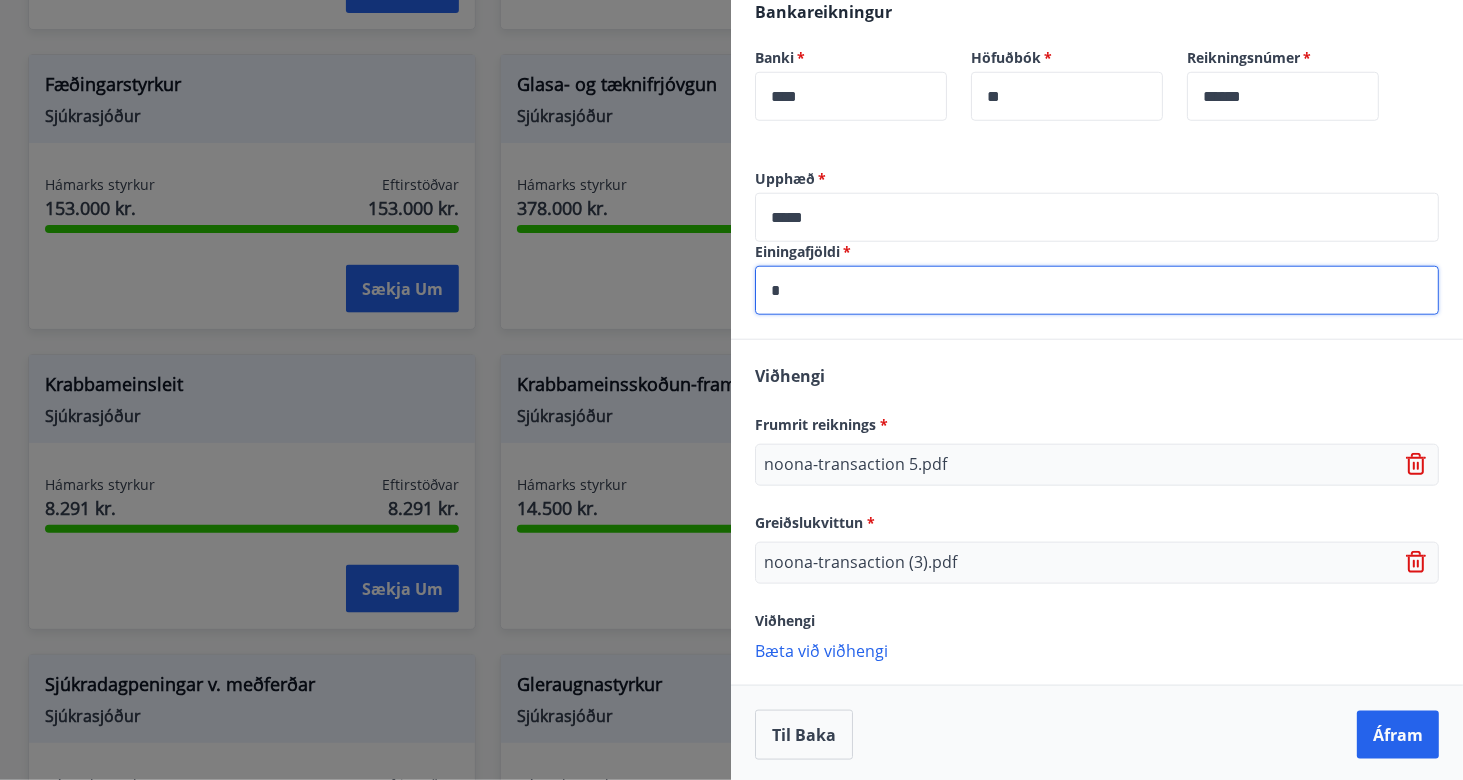 type on "*" 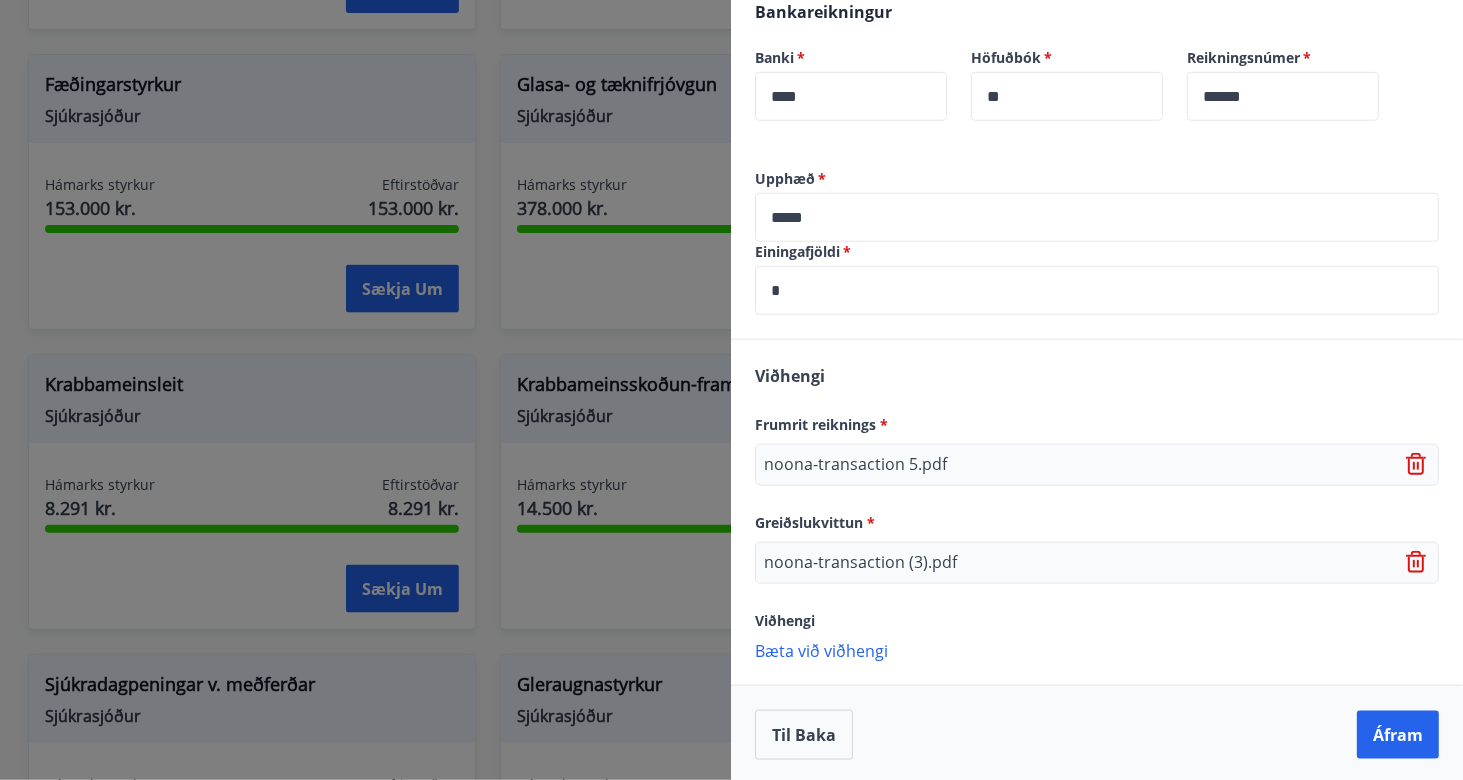click on "Bæta við viðhengi" at bounding box center (1097, 650) 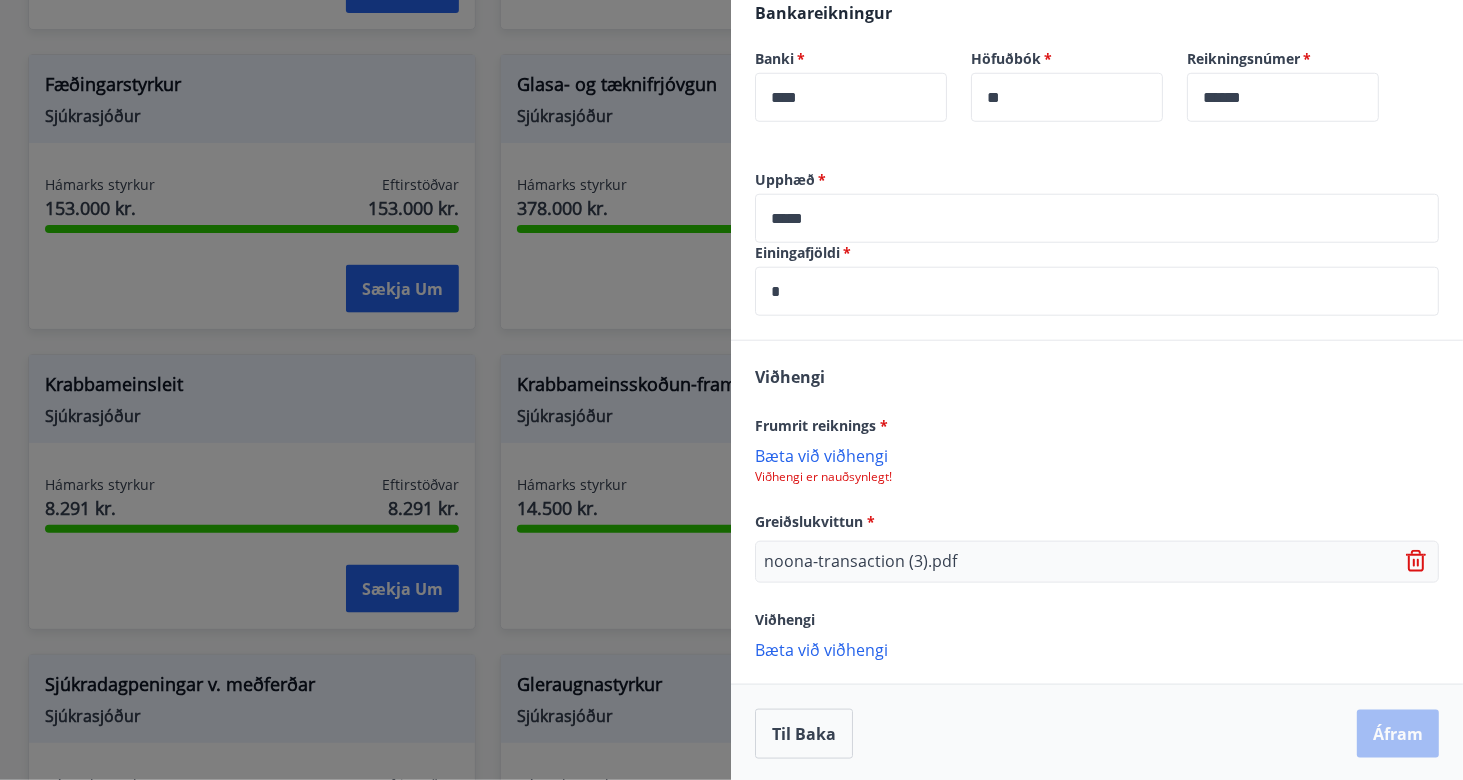 click on "noona-transaction (3).pdf" at bounding box center (1097, 562) 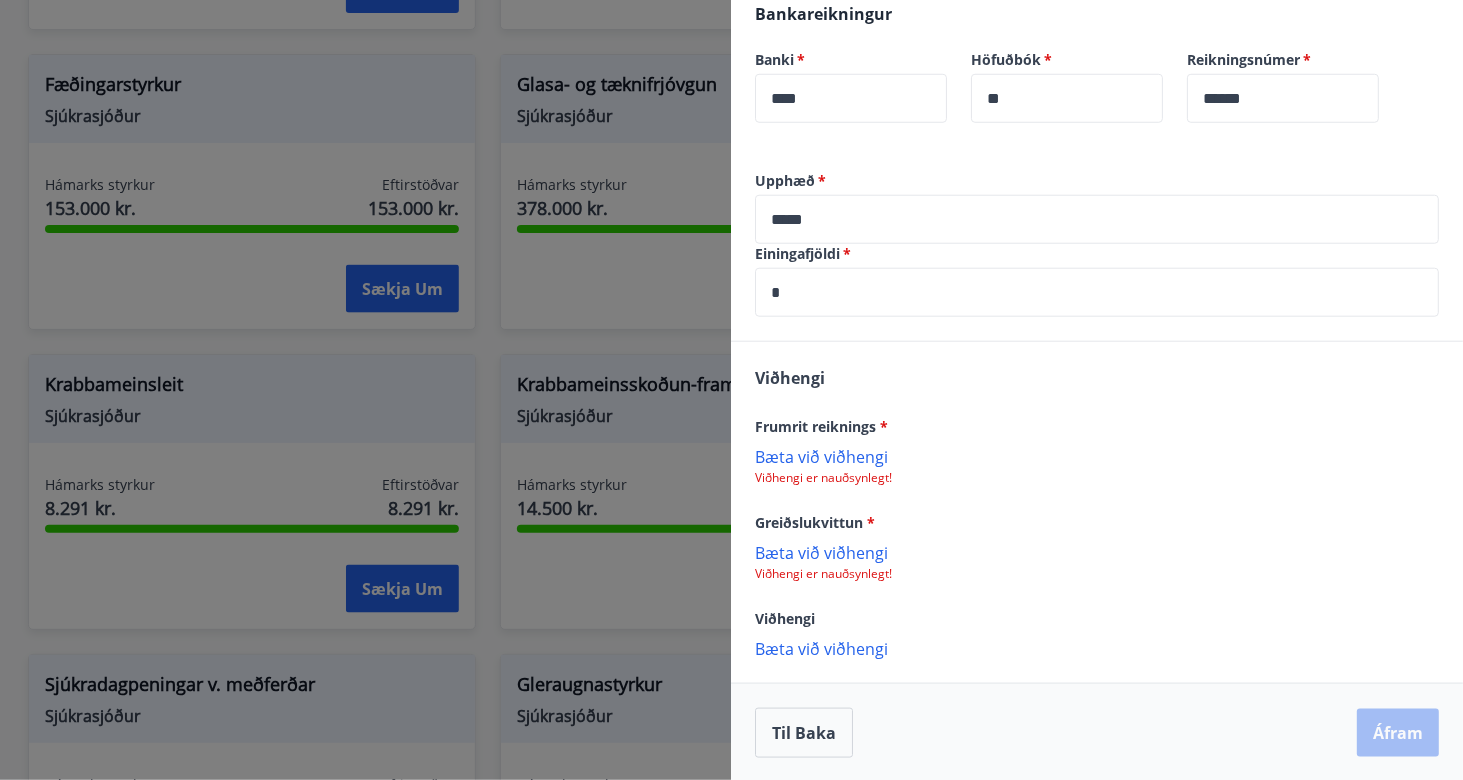 click on "Bæta við viðhengi" at bounding box center (1097, 456) 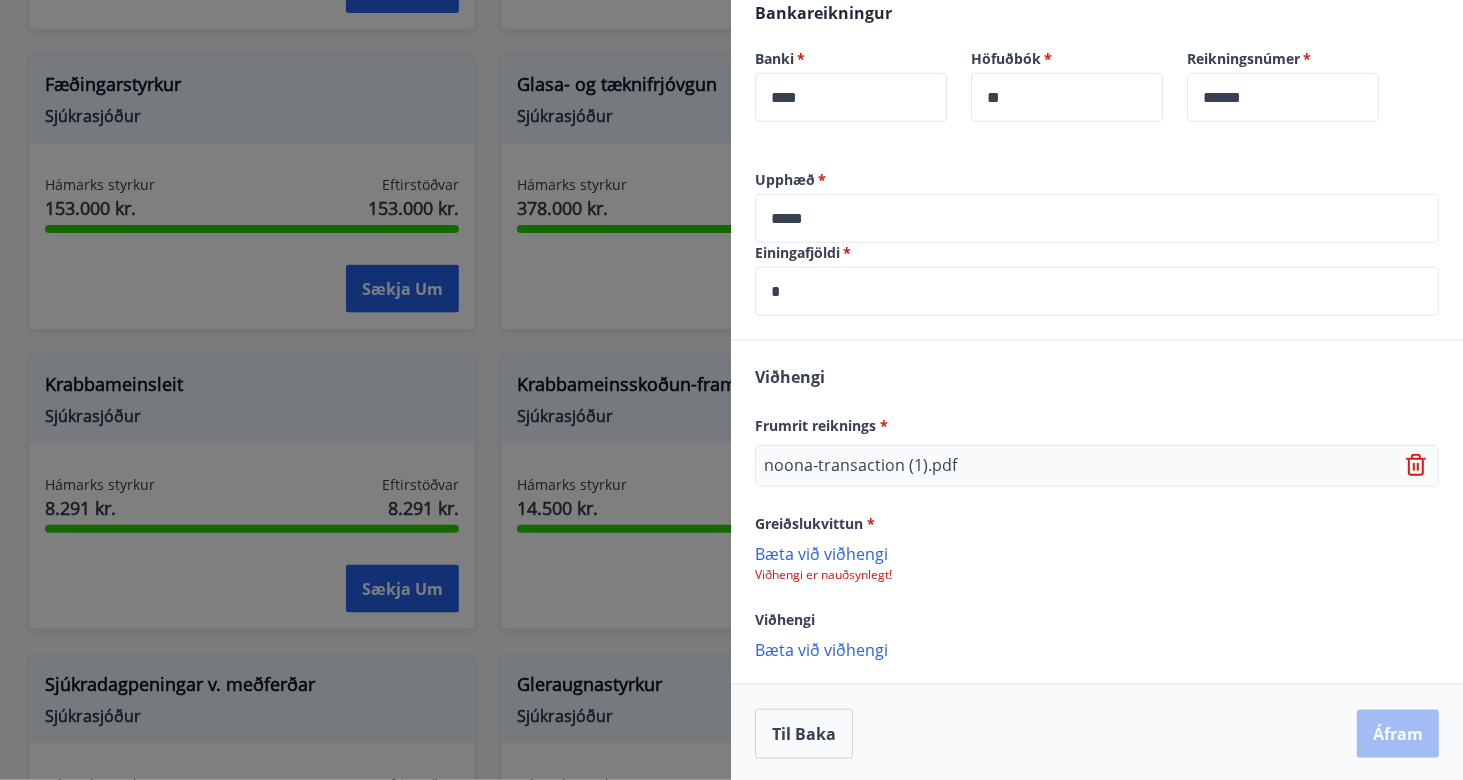 click on "Bæta við viðhengi" at bounding box center [1097, 553] 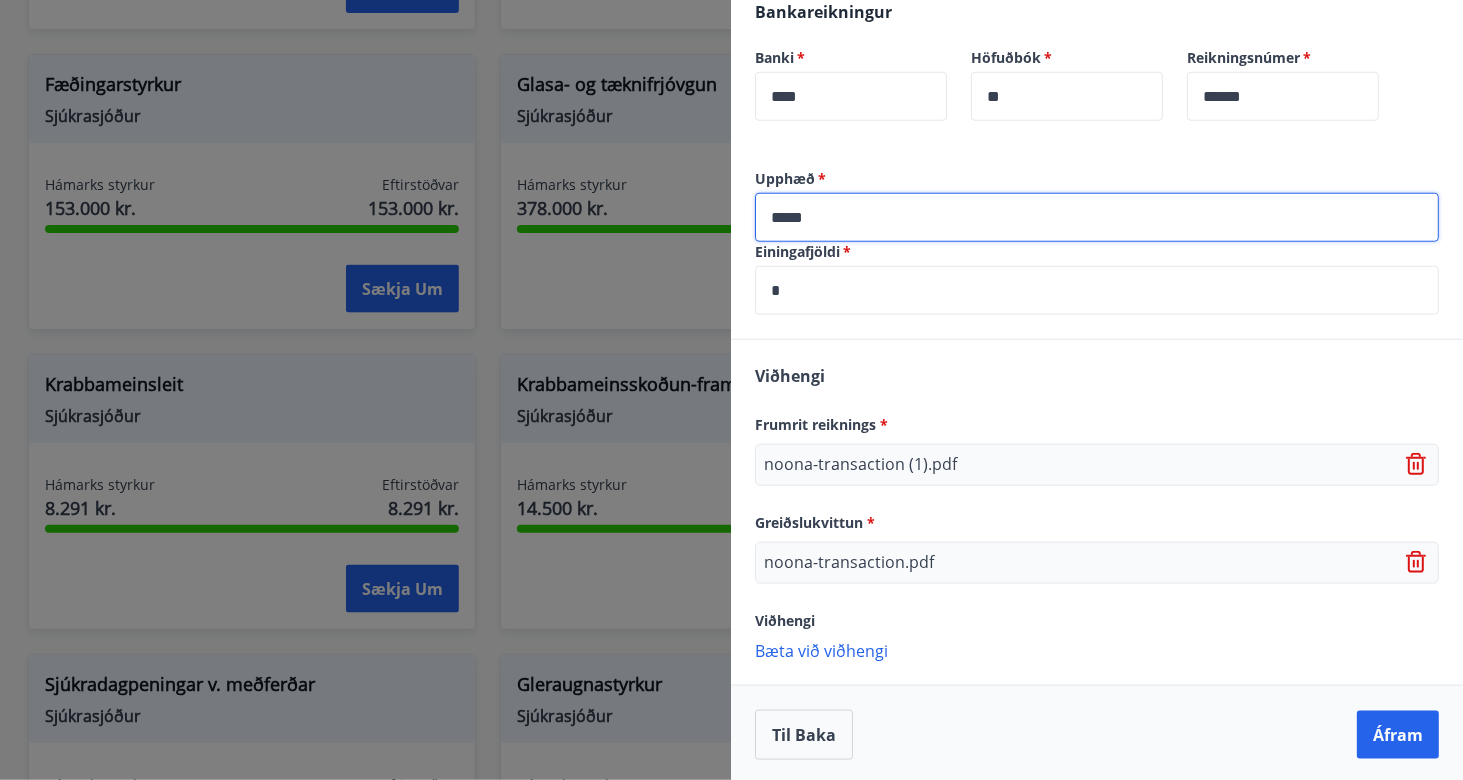 click on "*****" at bounding box center (1097, 217) 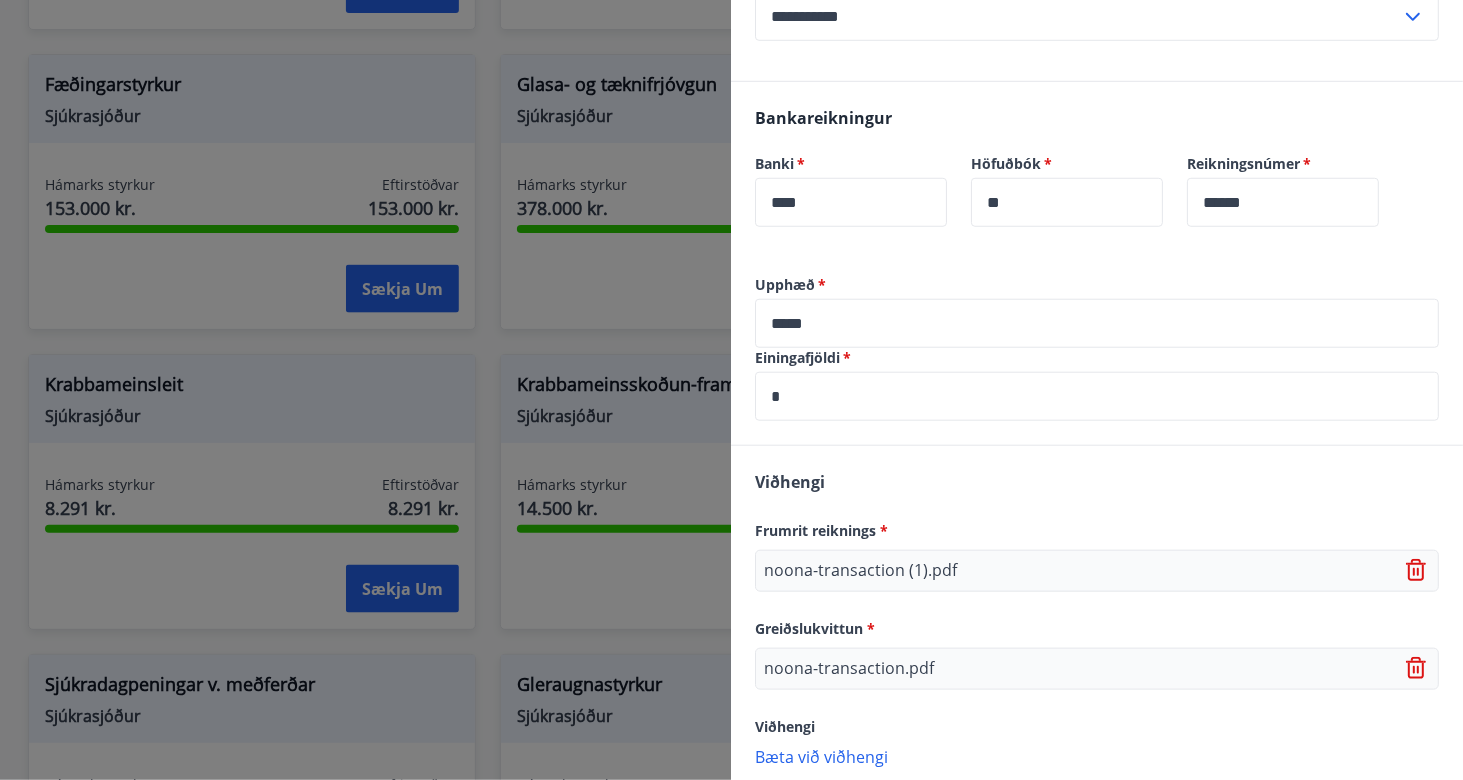 scroll, scrollTop: 718, scrollLeft: 0, axis: vertical 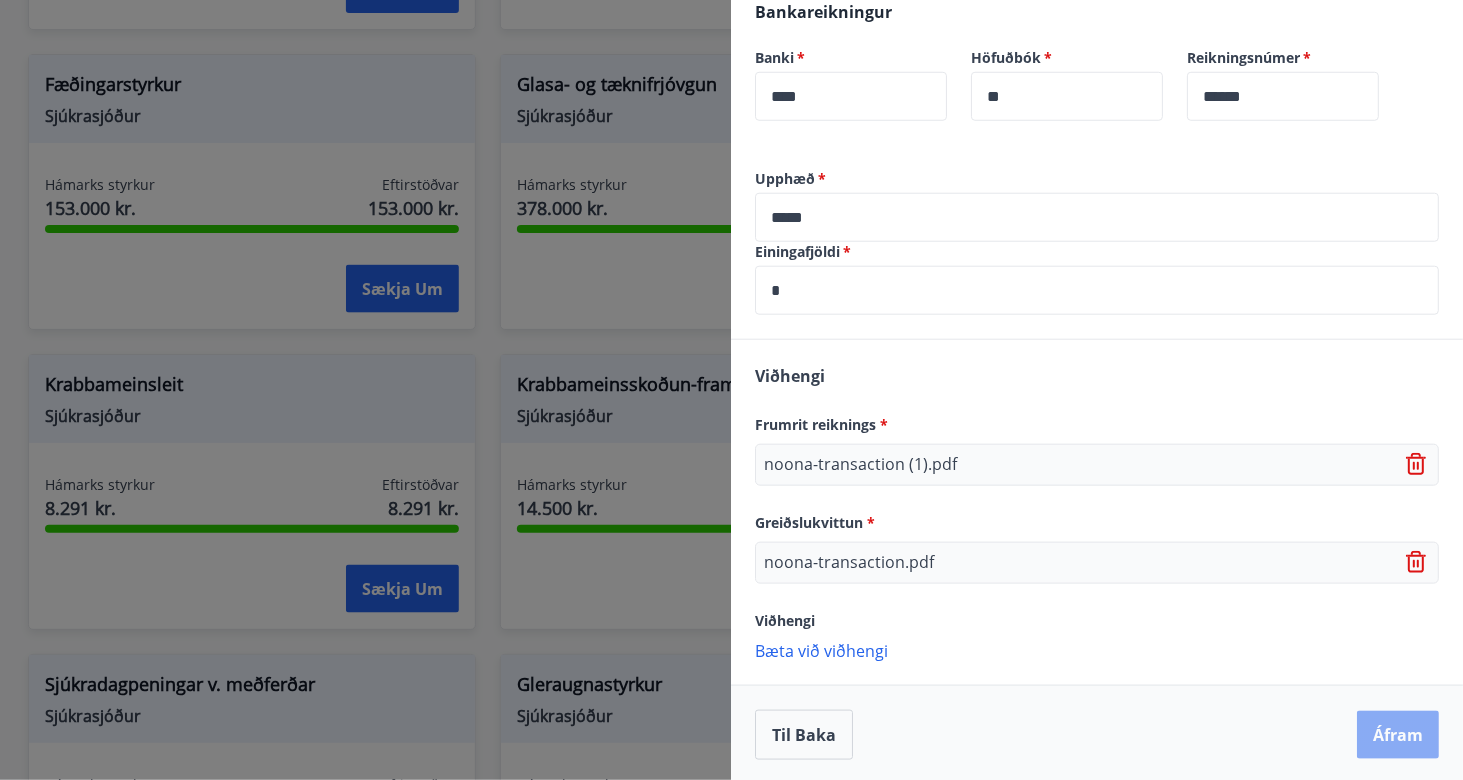click on "Áfram" at bounding box center (1398, 735) 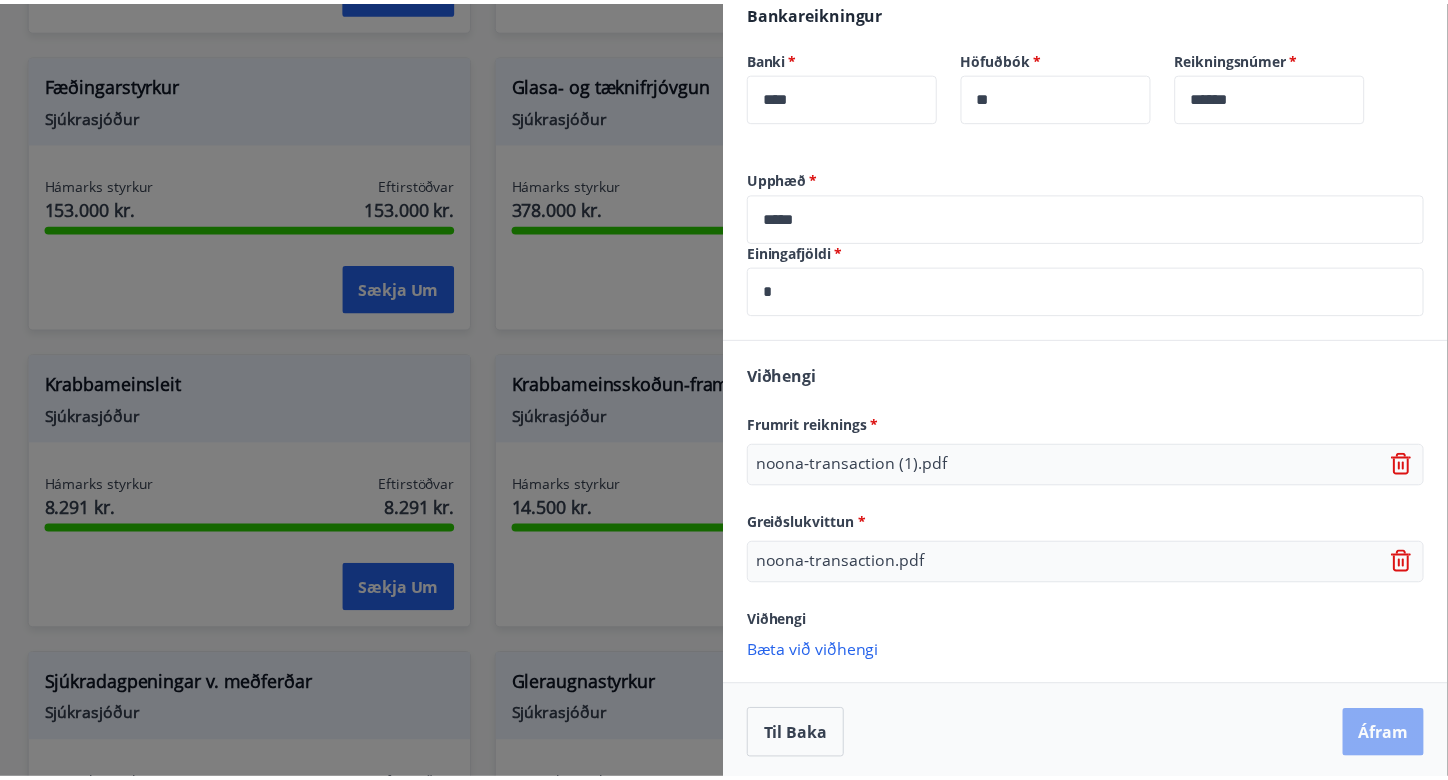 scroll, scrollTop: 0, scrollLeft: 0, axis: both 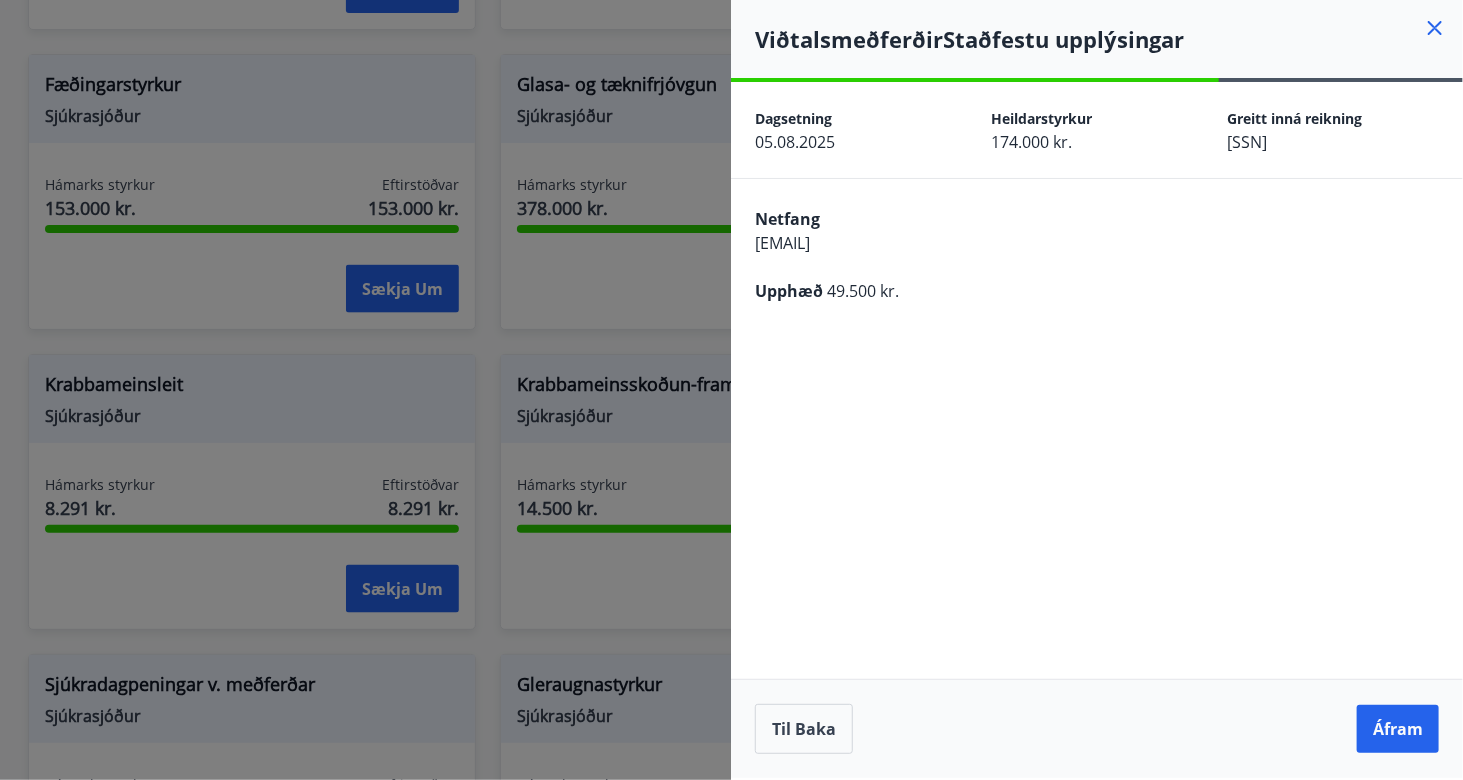 click on "Áfram" at bounding box center (1398, 729) 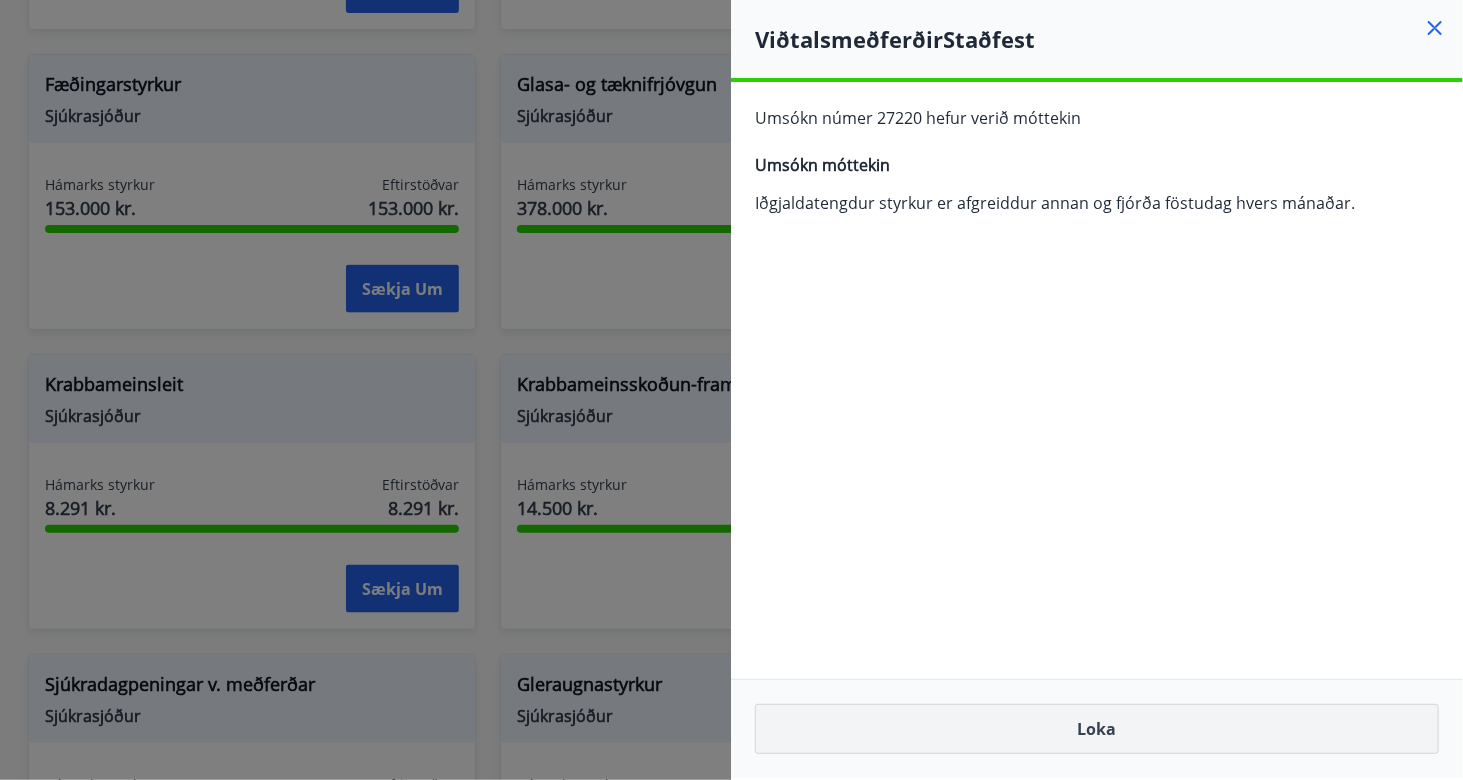 click on "Loka" at bounding box center (1097, 729) 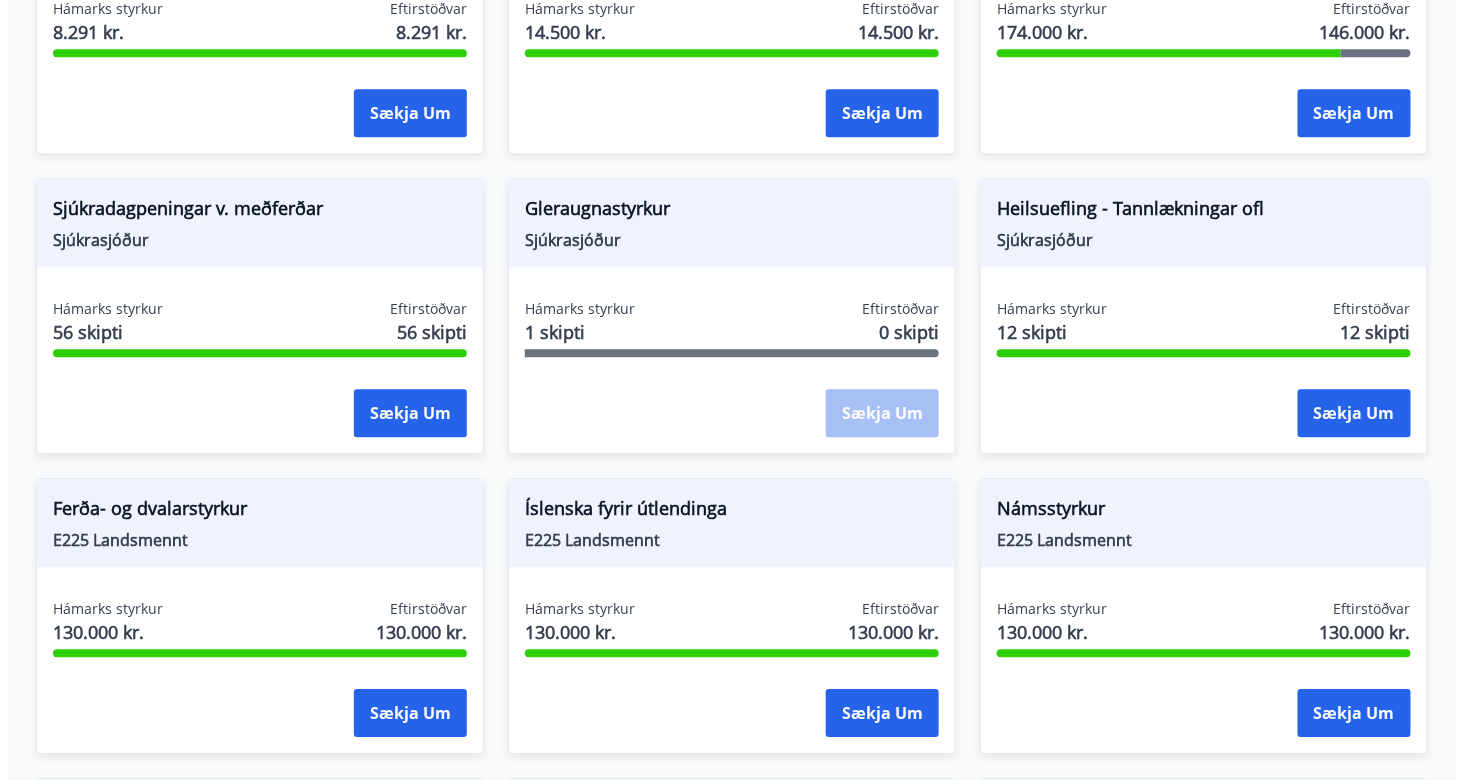scroll, scrollTop: 1538, scrollLeft: 0, axis: vertical 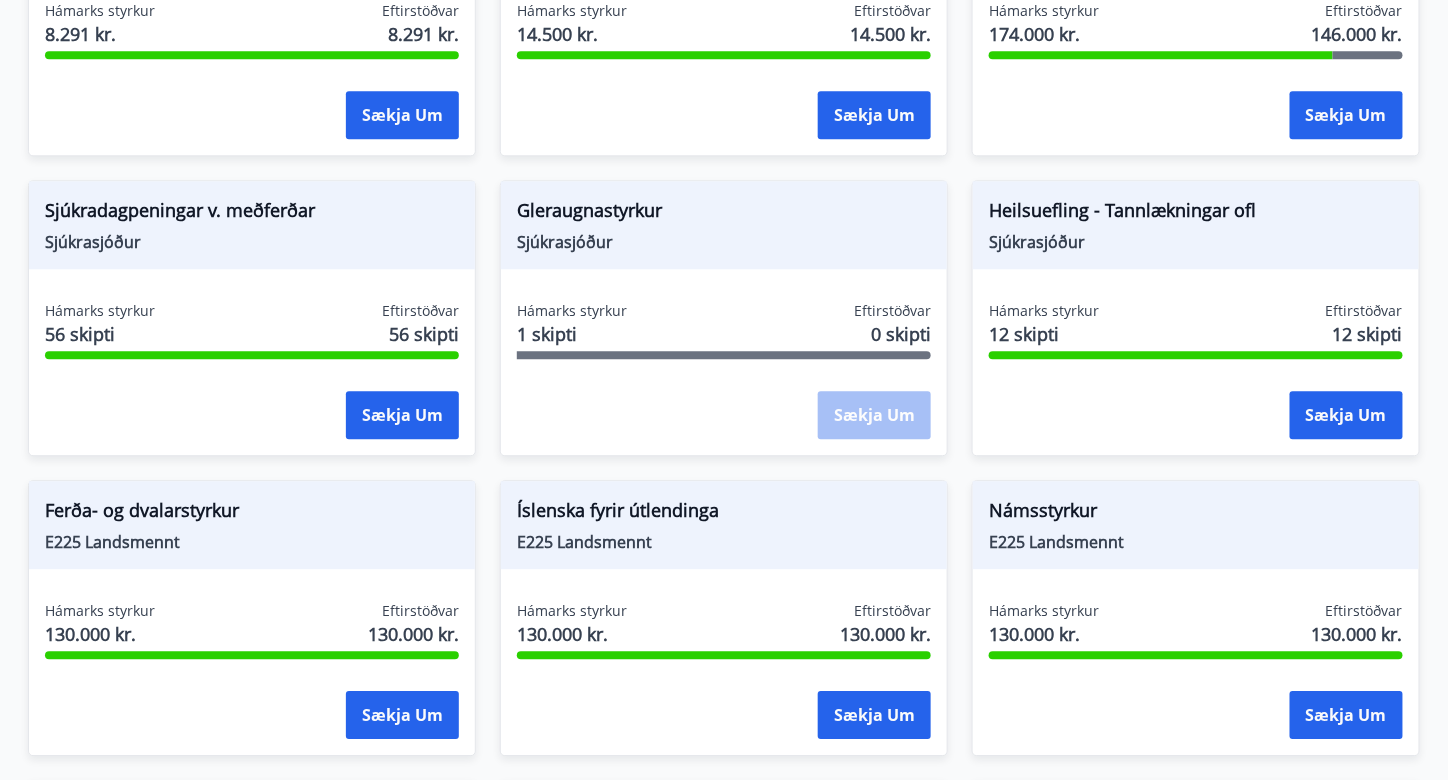 click on "1 skipti" at bounding box center [572, 334] 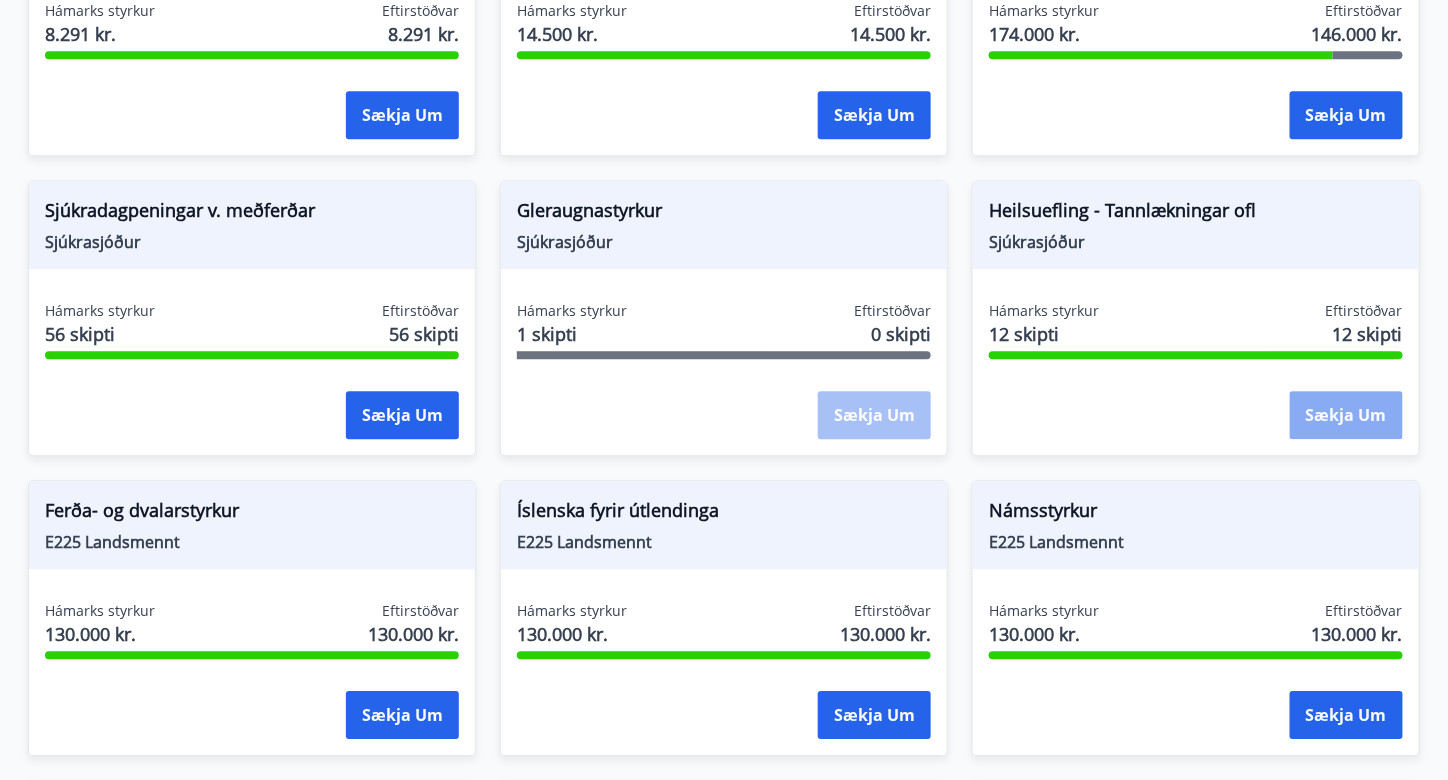 click on "Sækja um" at bounding box center (1346, 415) 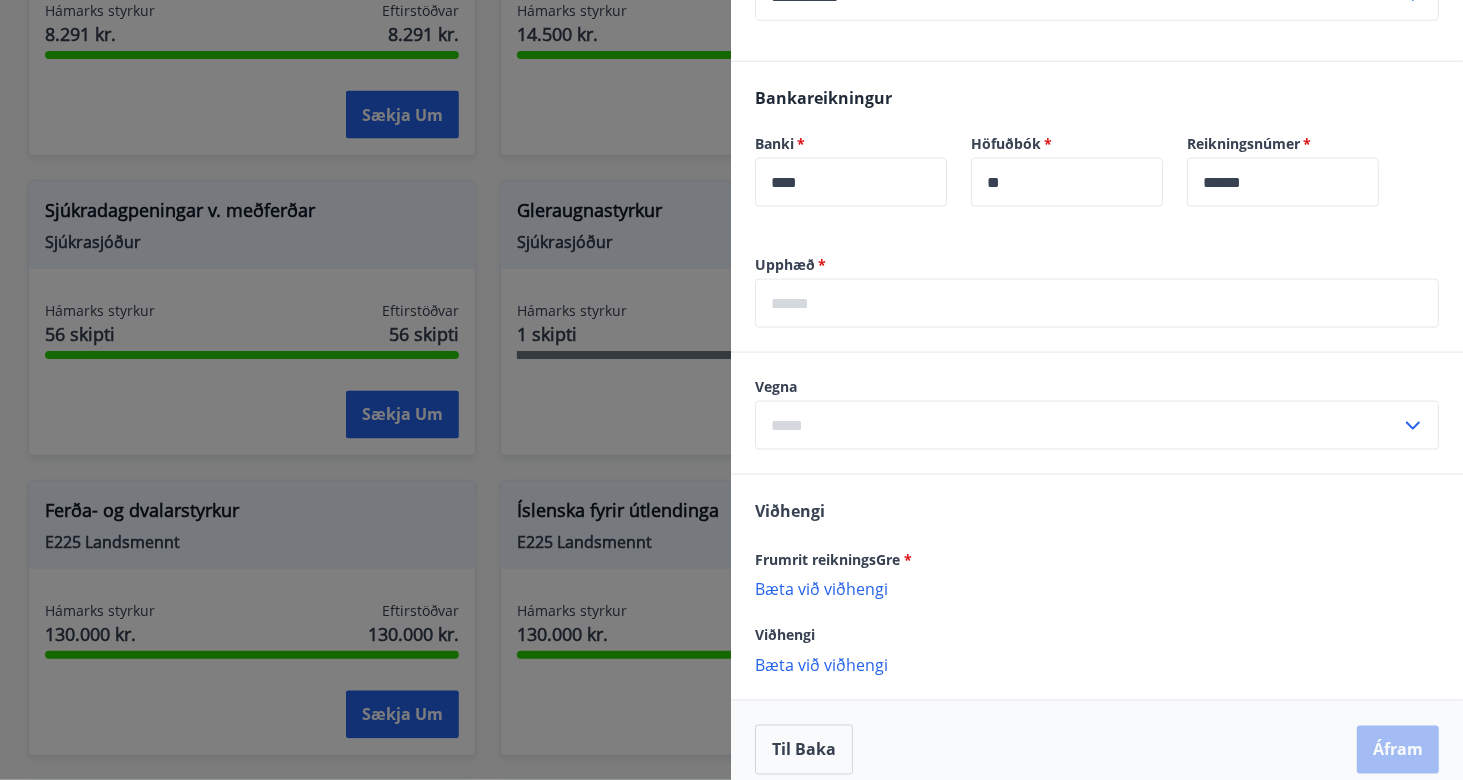 scroll, scrollTop: 1110, scrollLeft: 0, axis: vertical 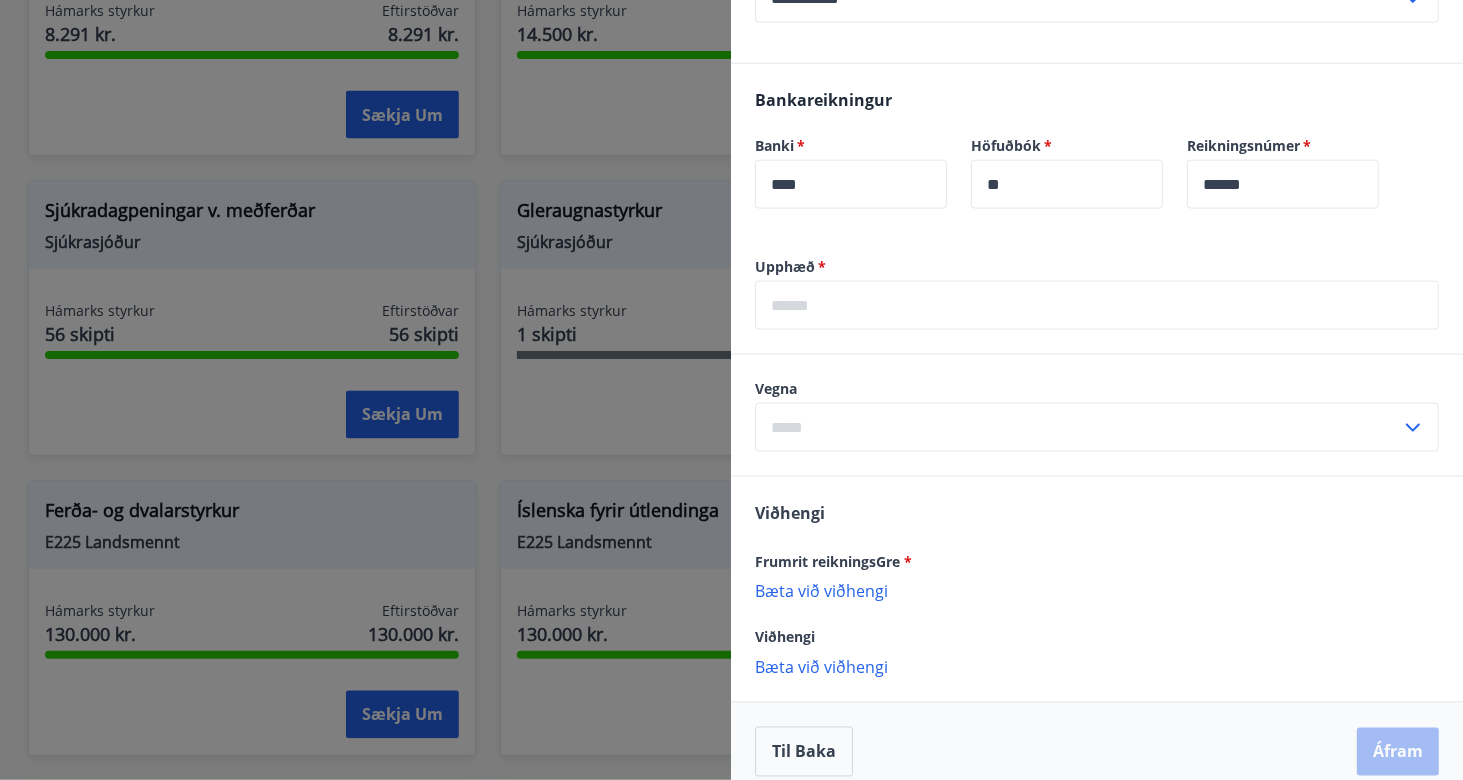 click at bounding box center [1078, 427] 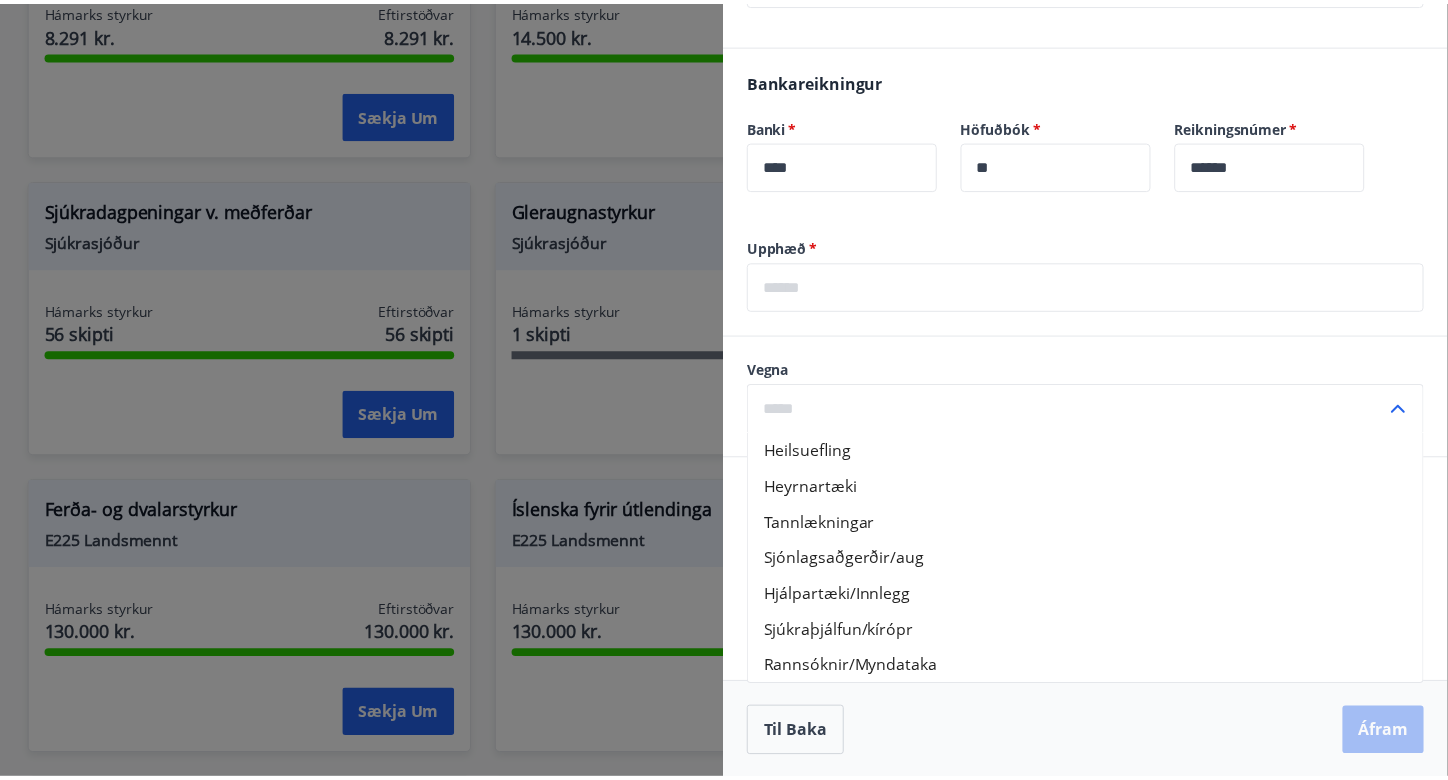scroll, scrollTop: 1122, scrollLeft: 0, axis: vertical 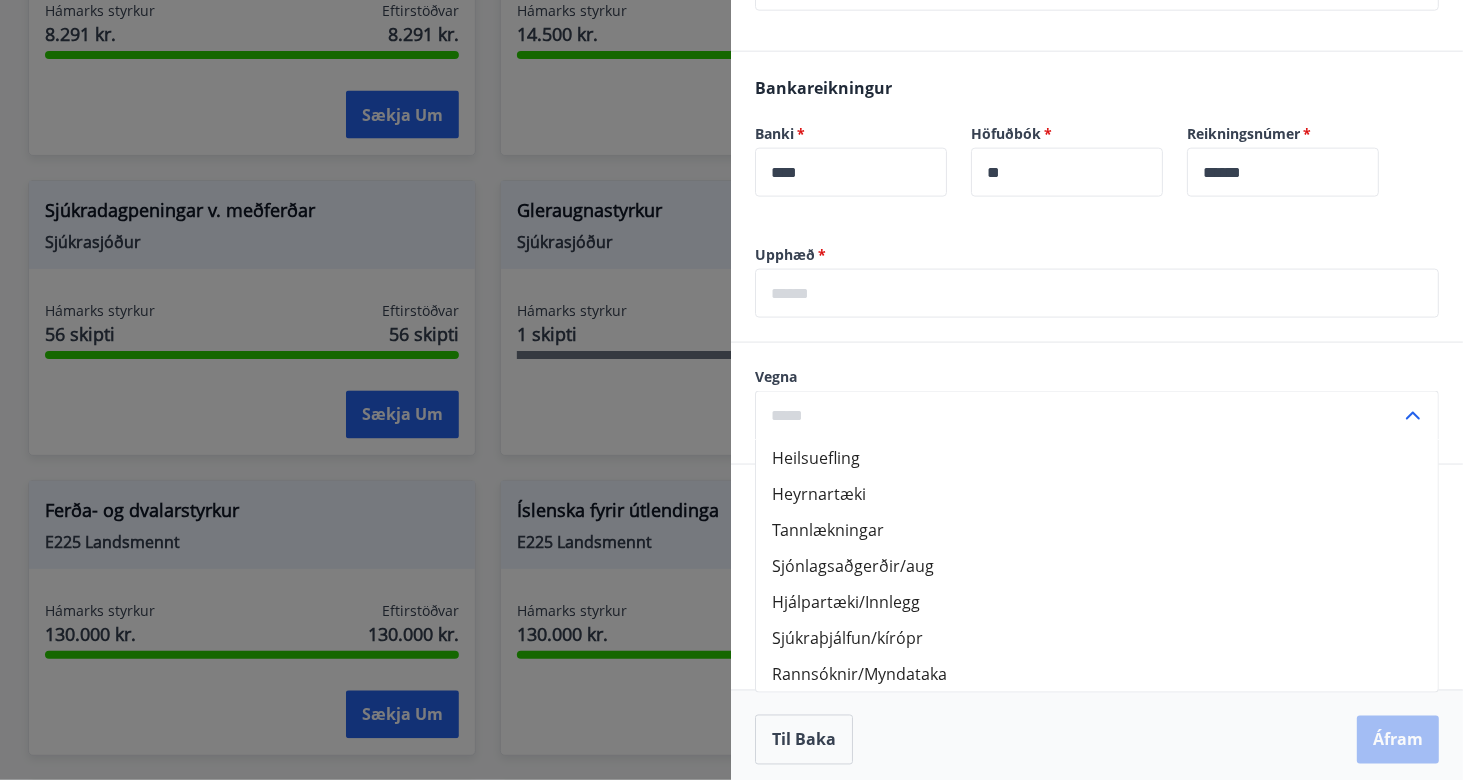 click at bounding box center (731, 390) 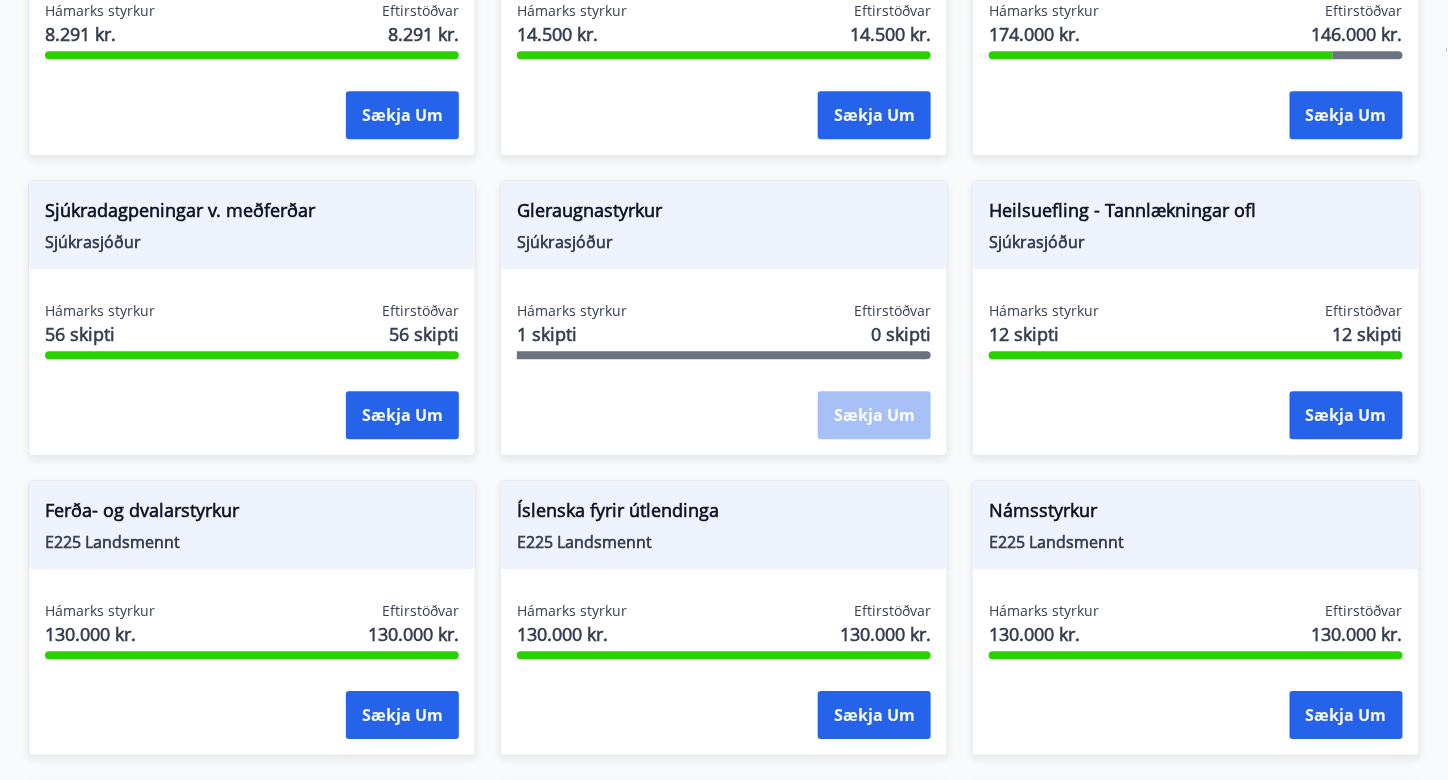 scroll, scrollTop: 0, scrollLeft: 0, axis: both 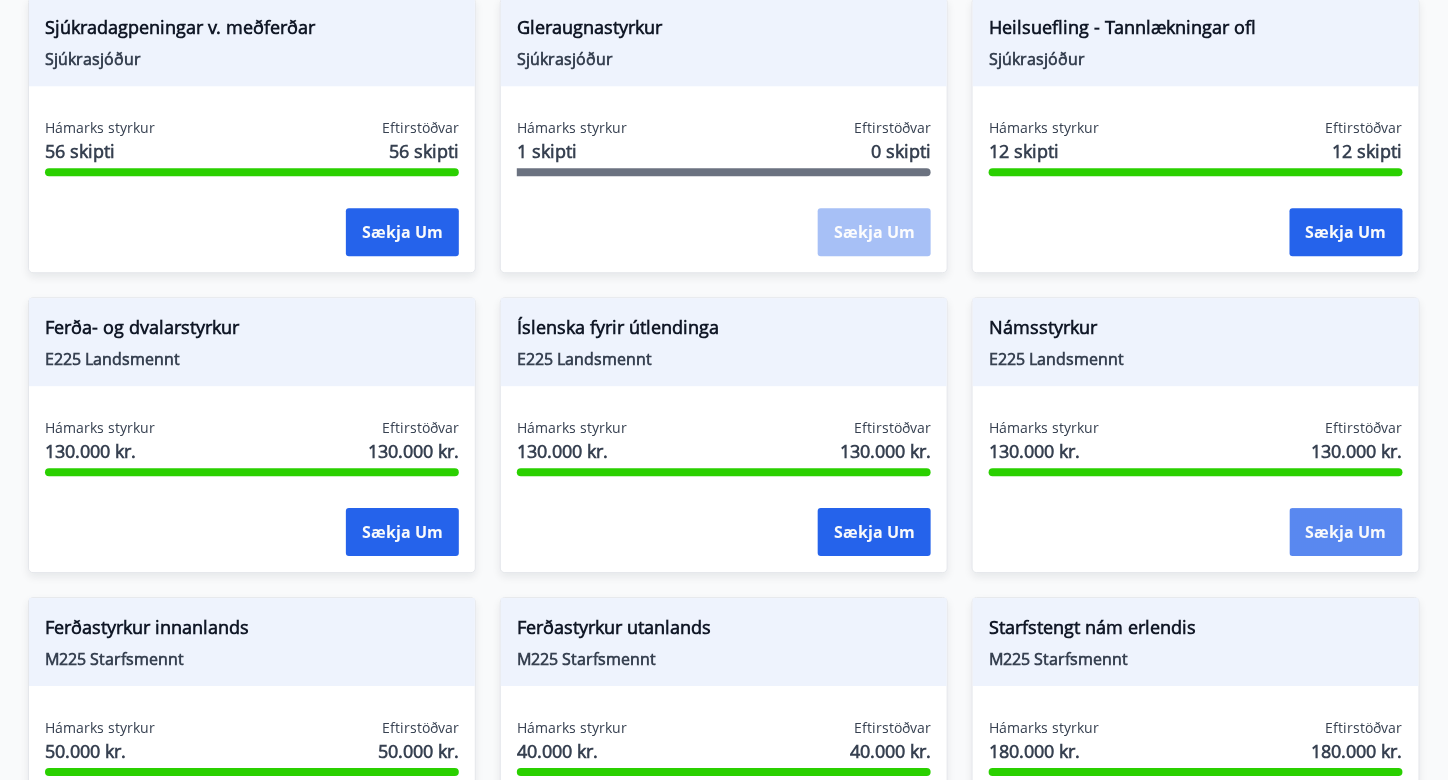 click on "Sækja um" at bounding box center (1346, 532) 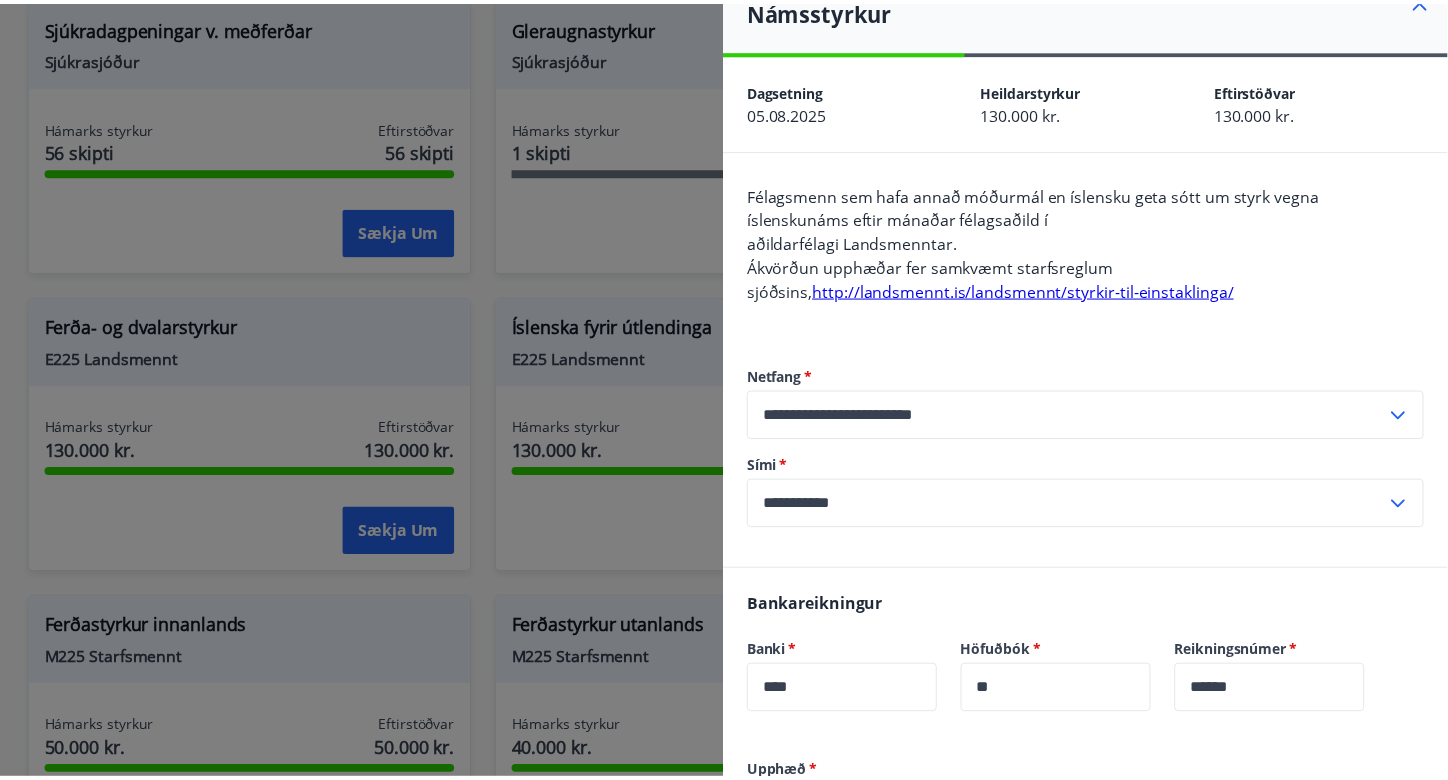 scroll, scrollTop: 27, scrollLeft: 0, axis: vertical 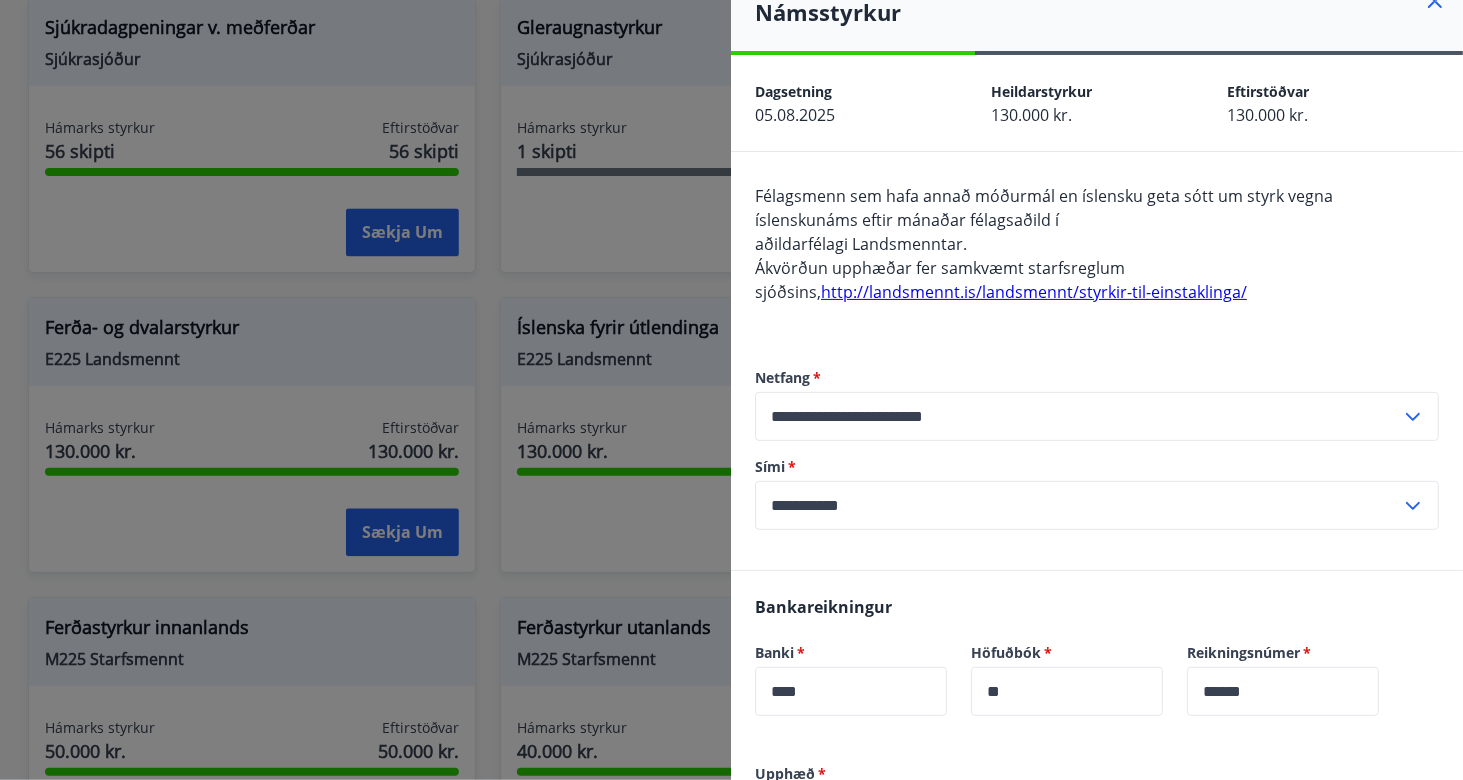 click at bounding box center (731, 390) 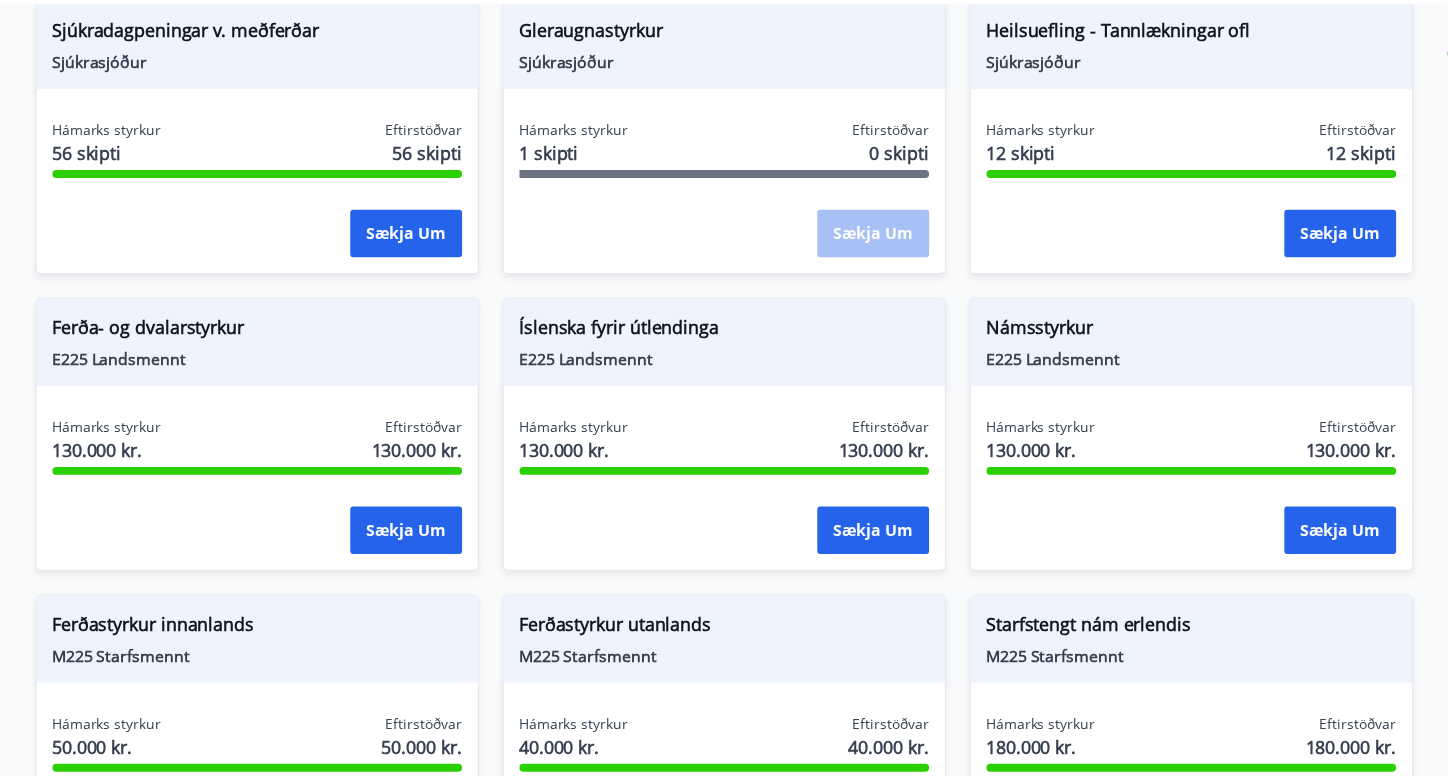 scroll, scrollTop: 0, scrollLeft: 0, axis: both 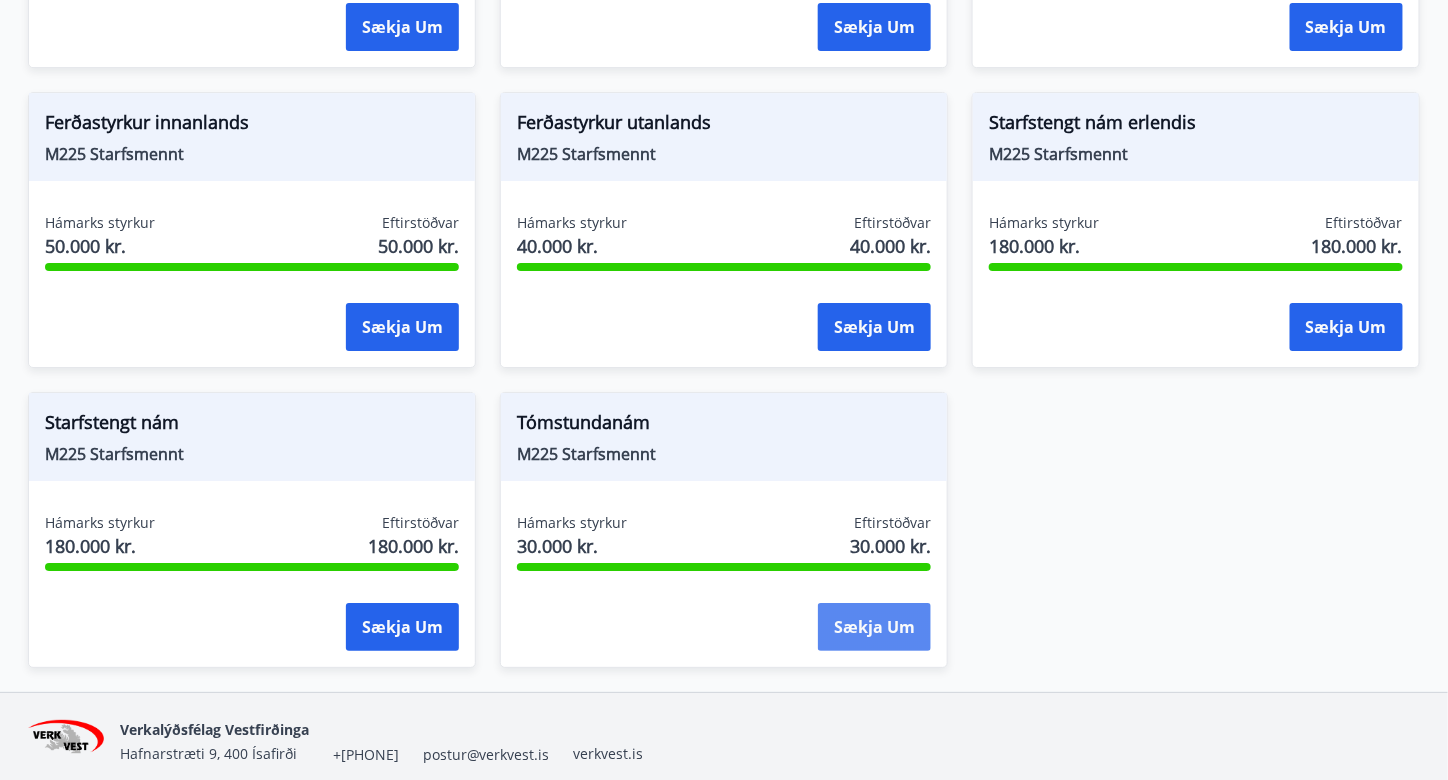 click on "Sækja um" at bounding box center [874, 627] 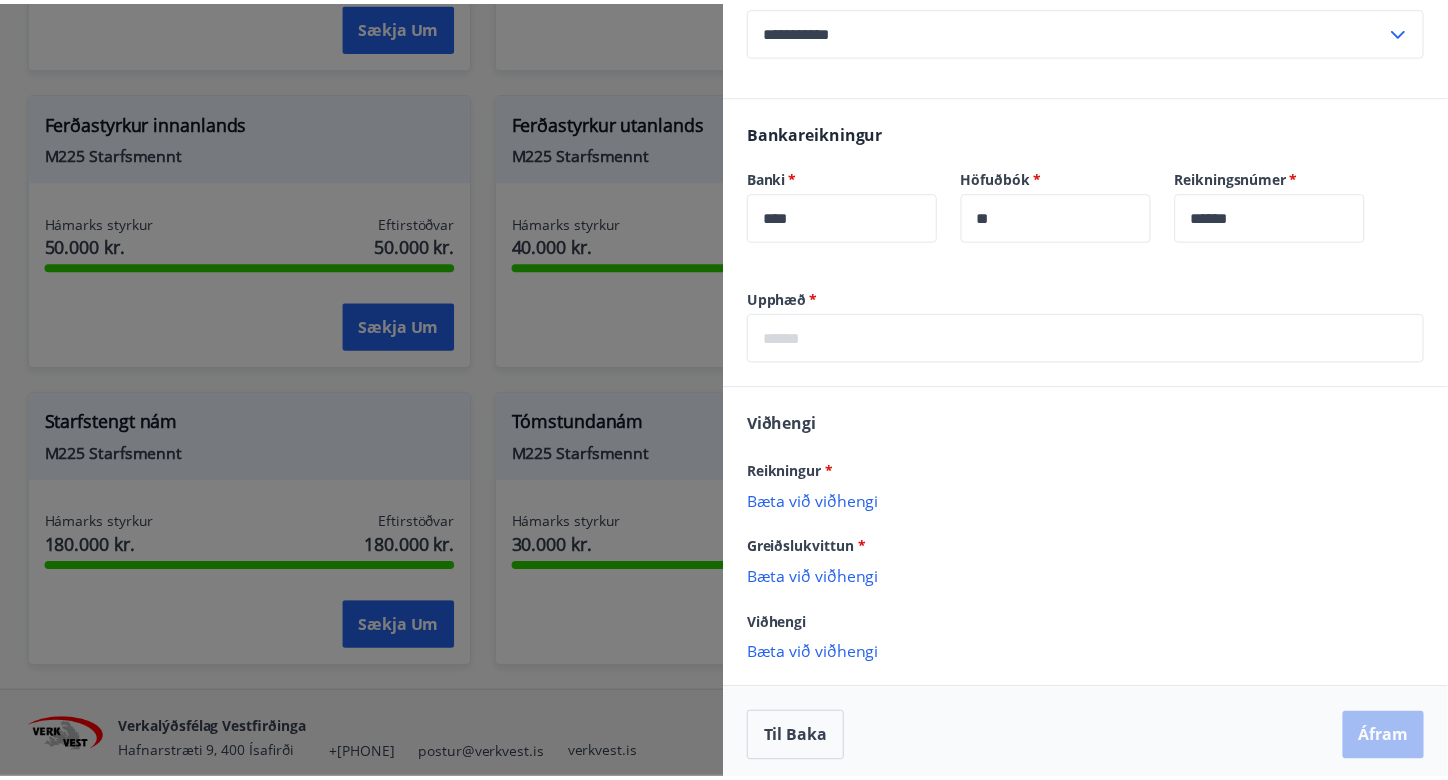 scroll, scrollTop: 460, scrollLeft: 0, axis: vertical 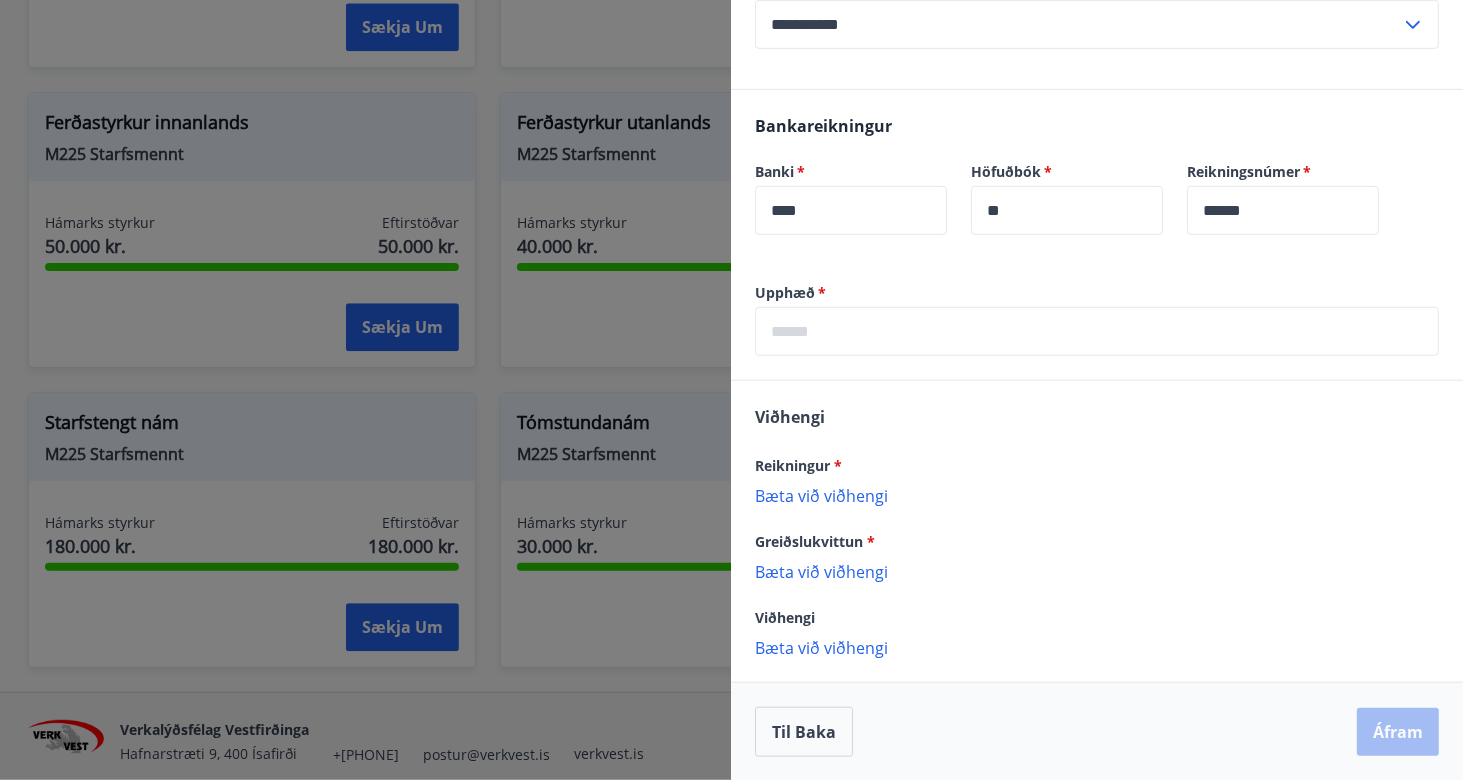 click at bounding box center (731, 390) 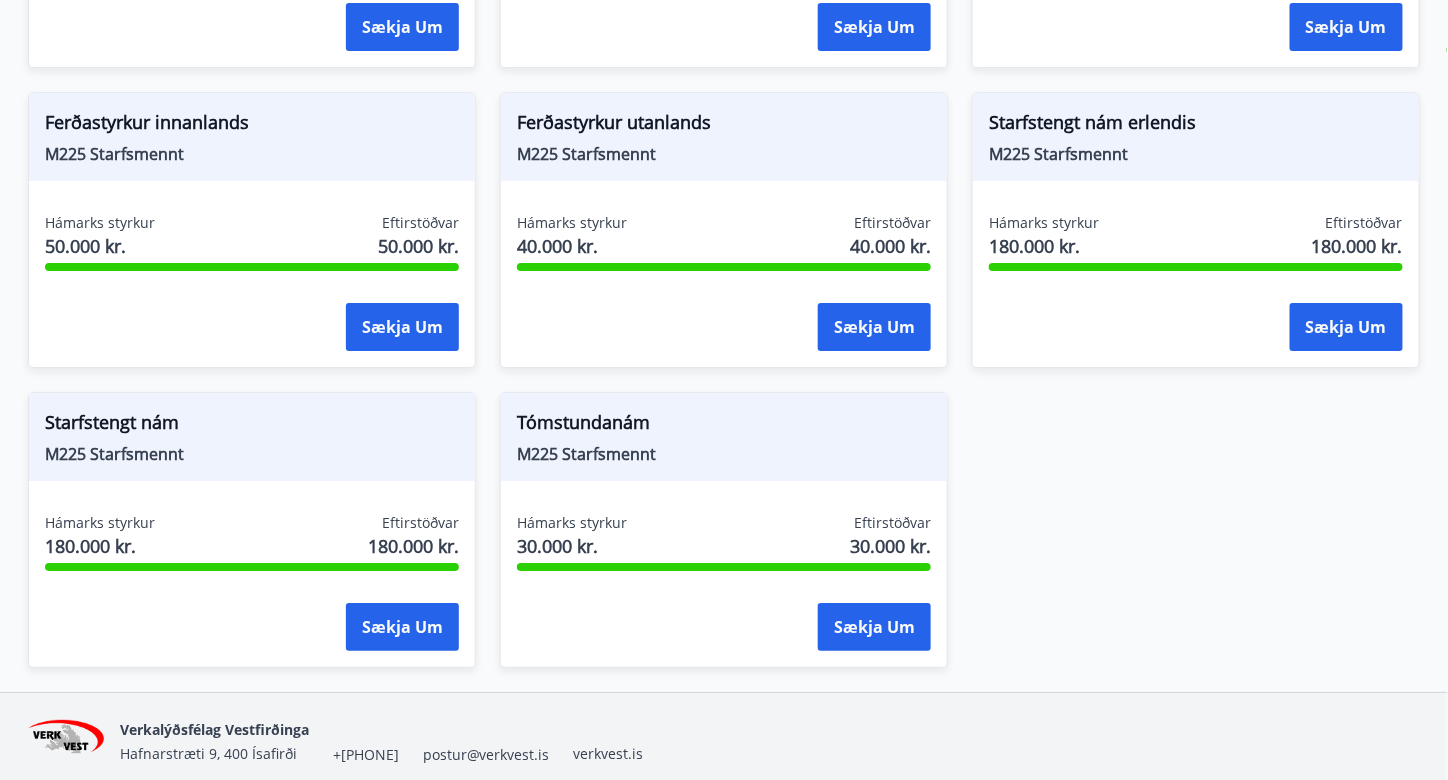 scroll, scrollTop: 0, scrollLeft: 0, axis: both 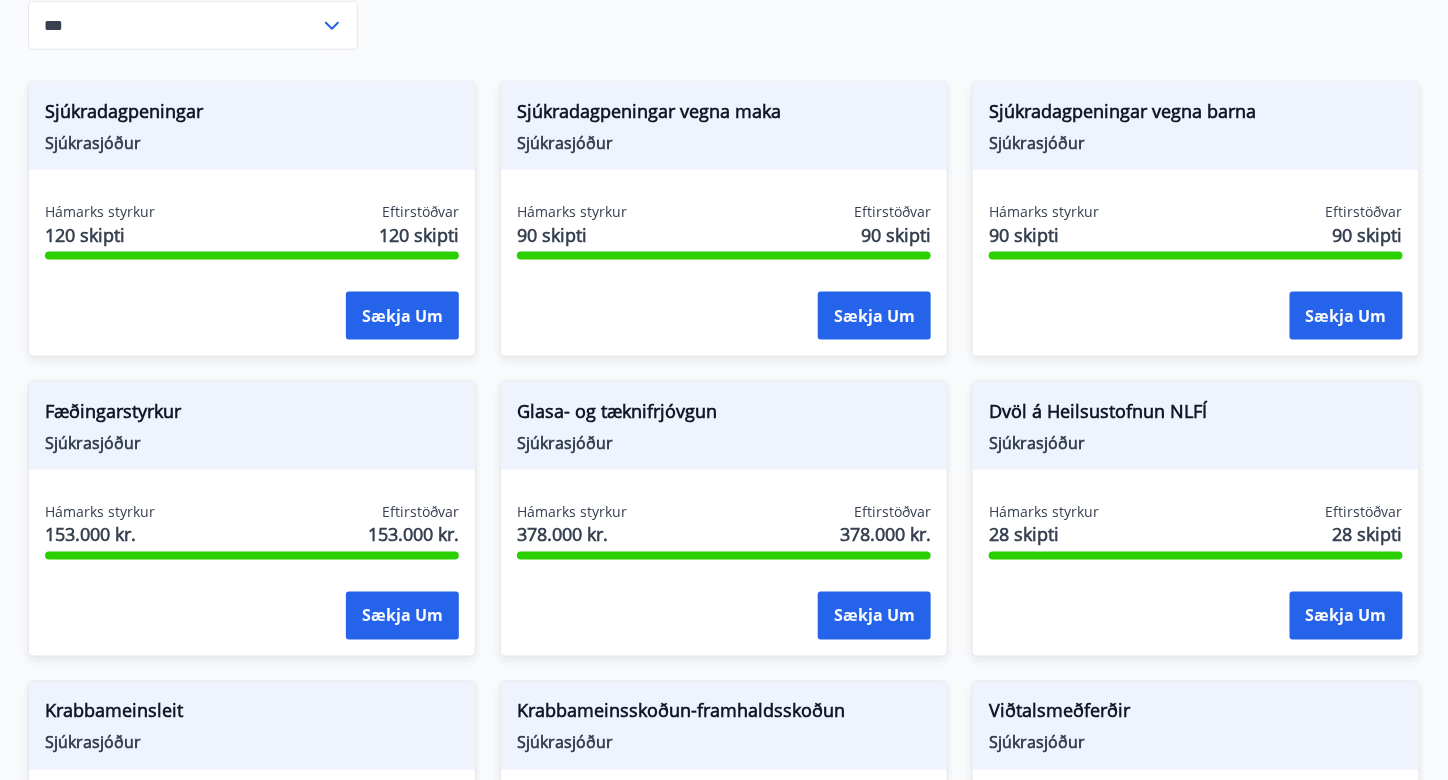 click on "Glasa- og tæknifrjóvgun Sjúkrasjóður" at bounding box center [724, 426] 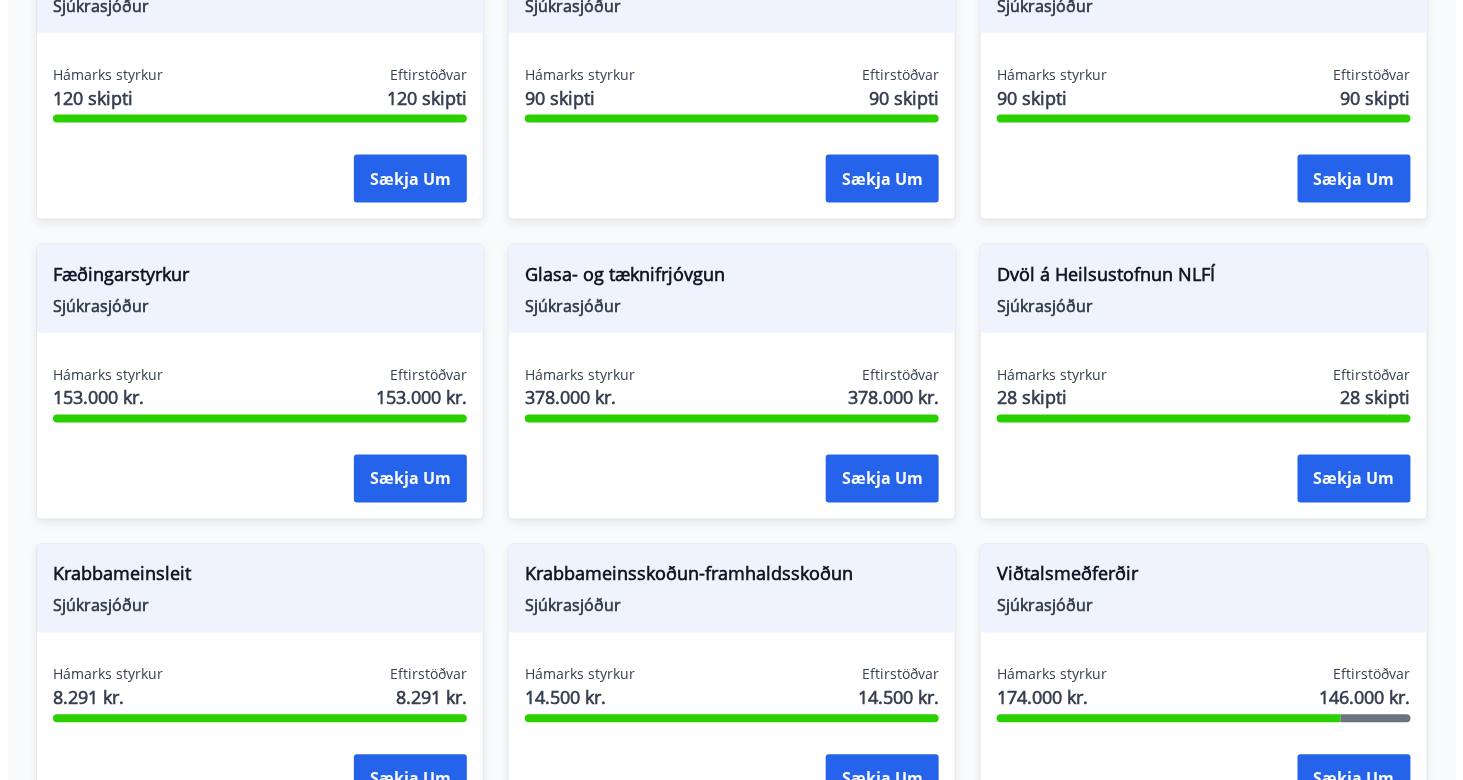 scroll, scrollTop: 878, scrollLeft: 0, axis: vertical 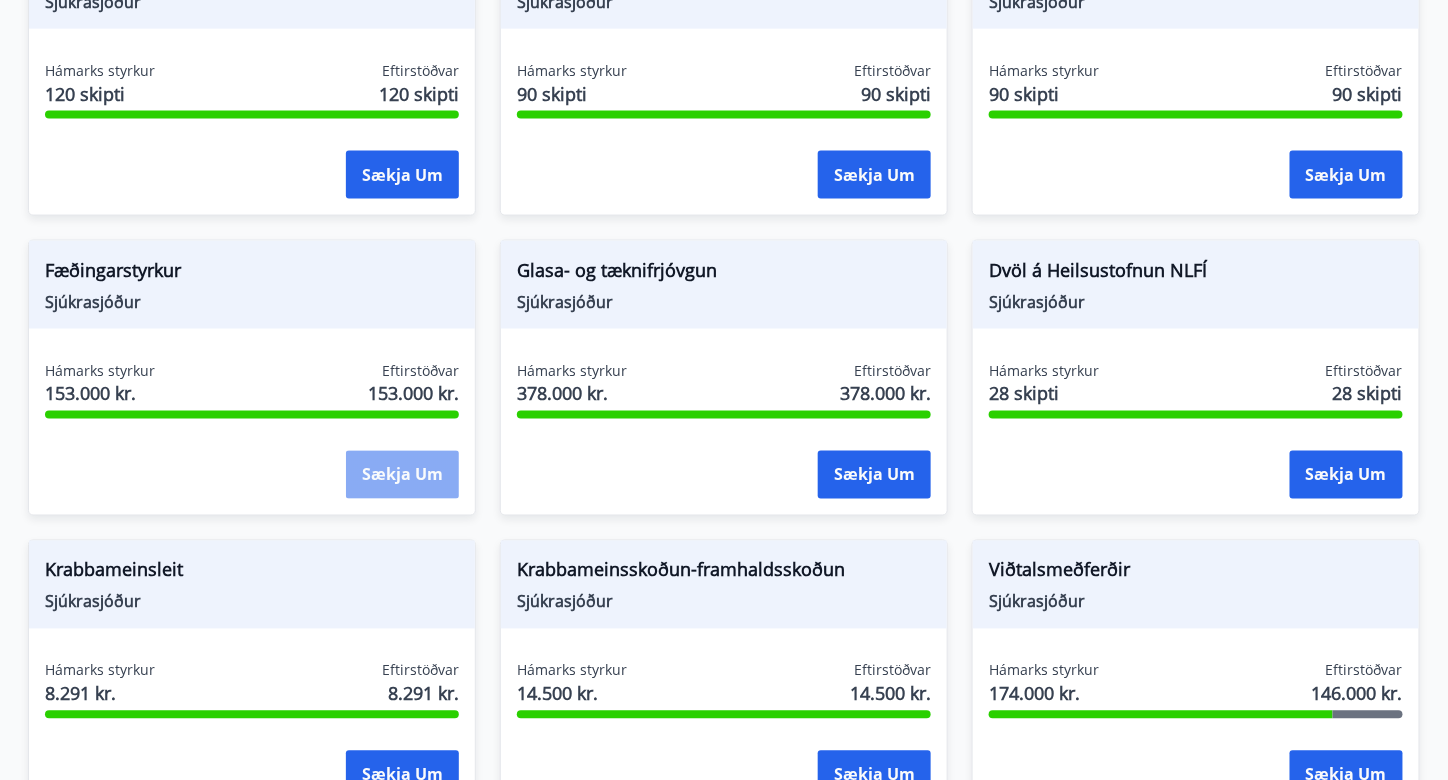 click on "Sækja um" at bounding box center [402, 475] 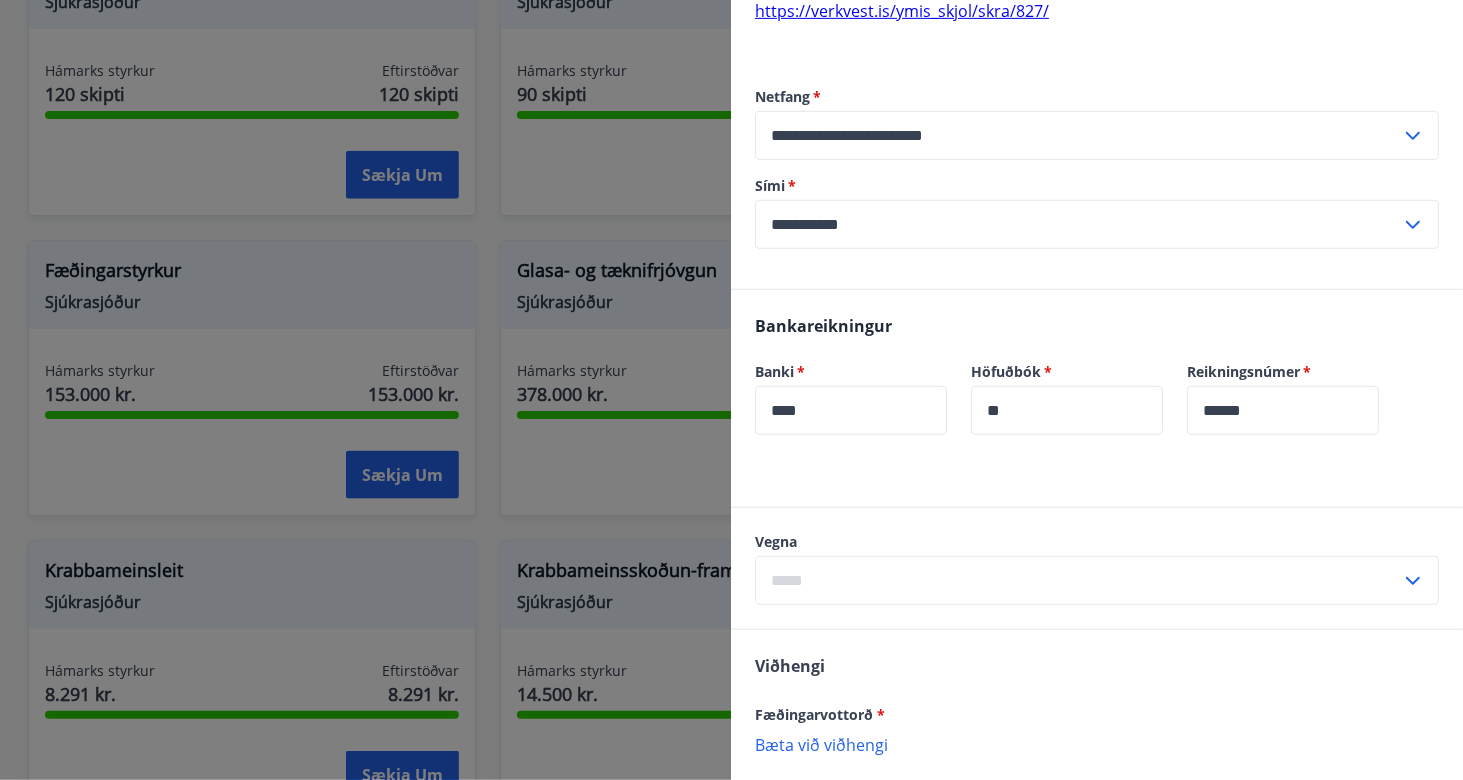 scroll, scrollTop: 477, scrollLeft: 0, axis: vertical 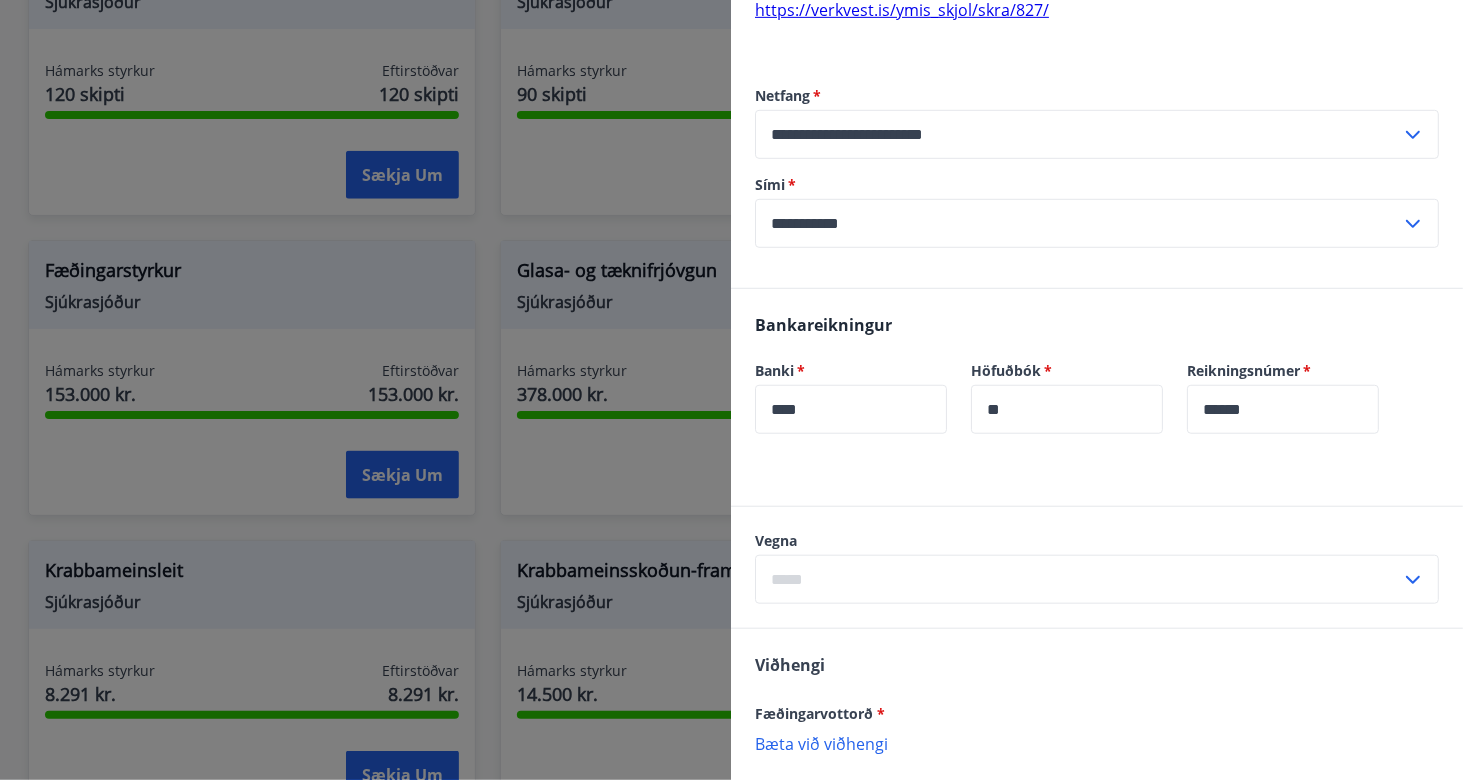 click at bounding box center [1078, 579] 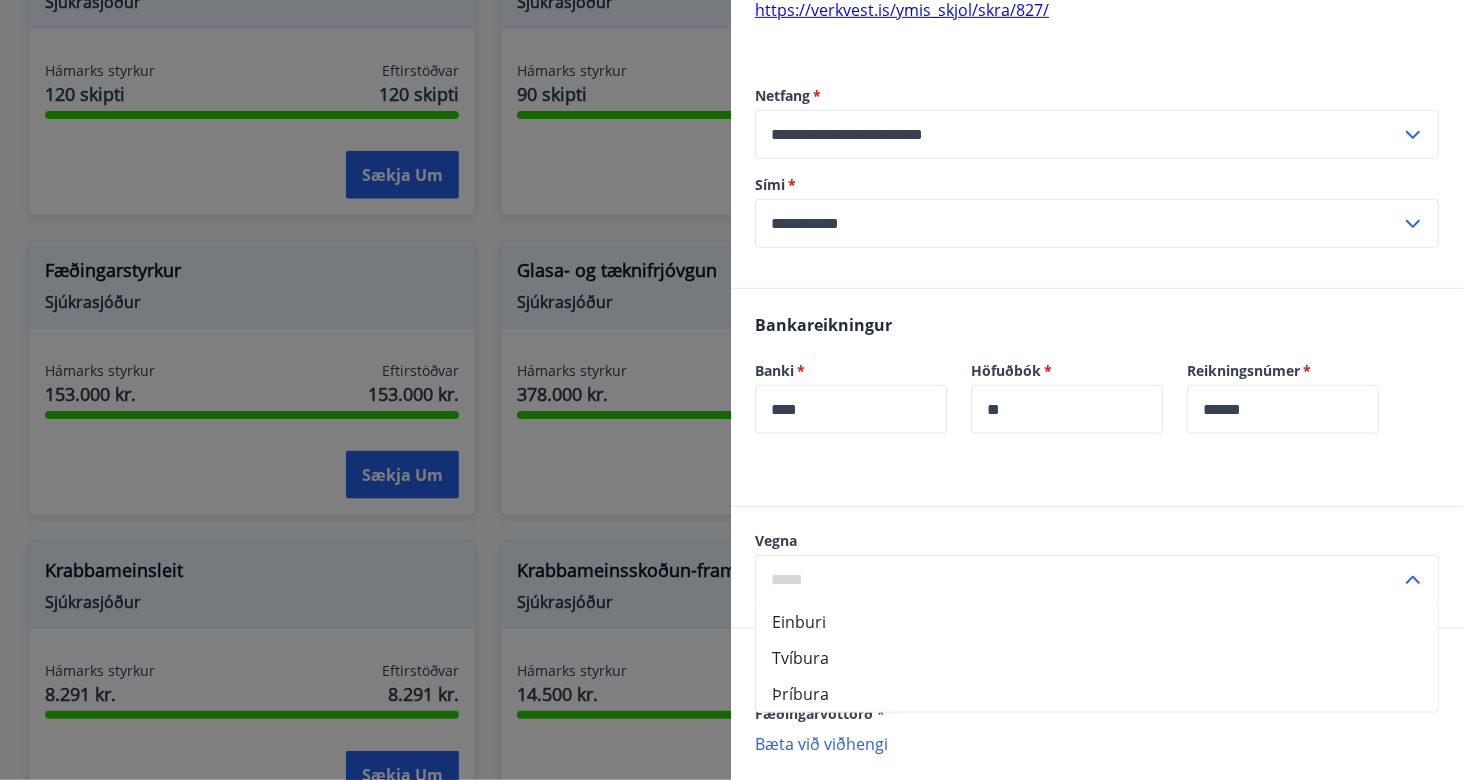 scroll, scrollTop: 648, scrollLeft: 0, axis: vertical 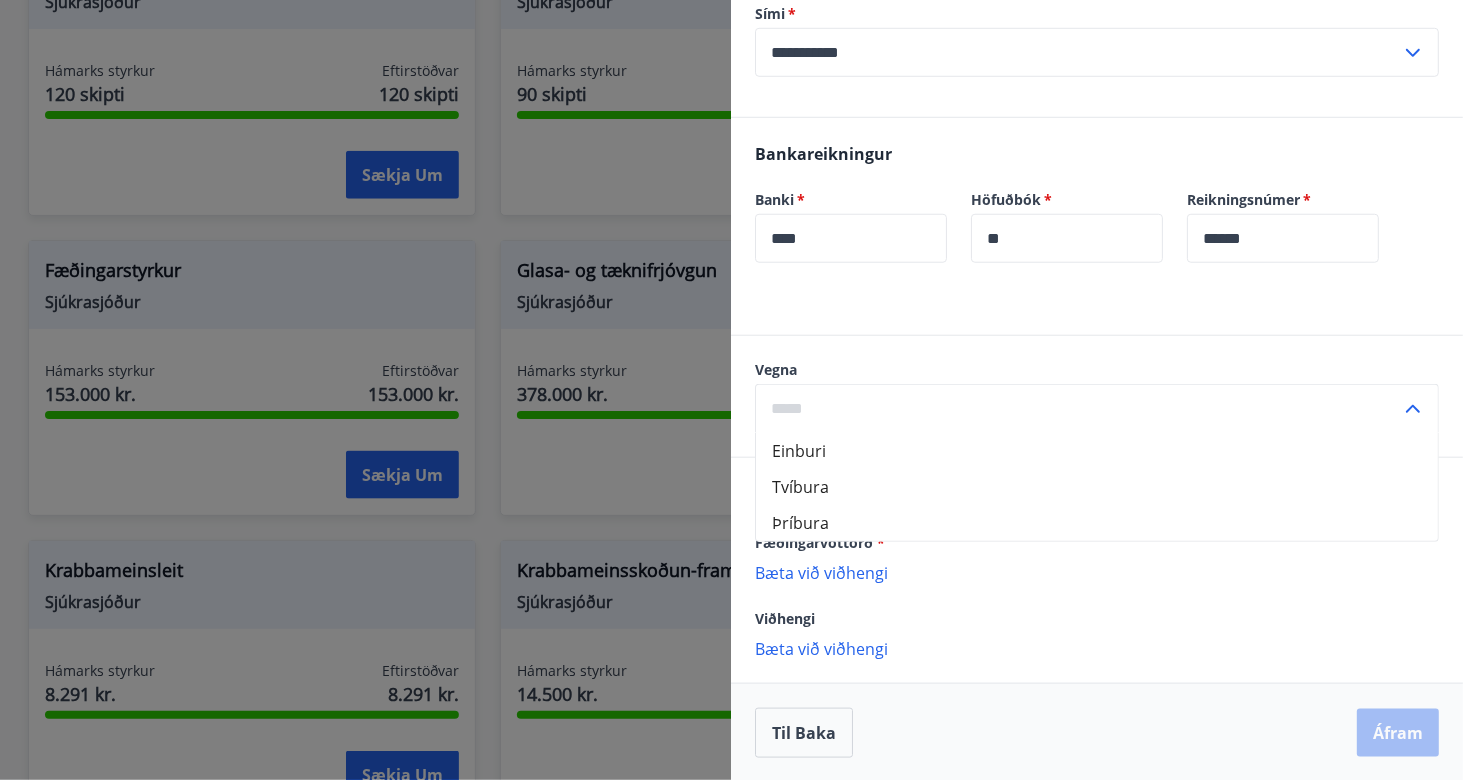 click on "Viðhengi" at bounding box center (1097, 618) 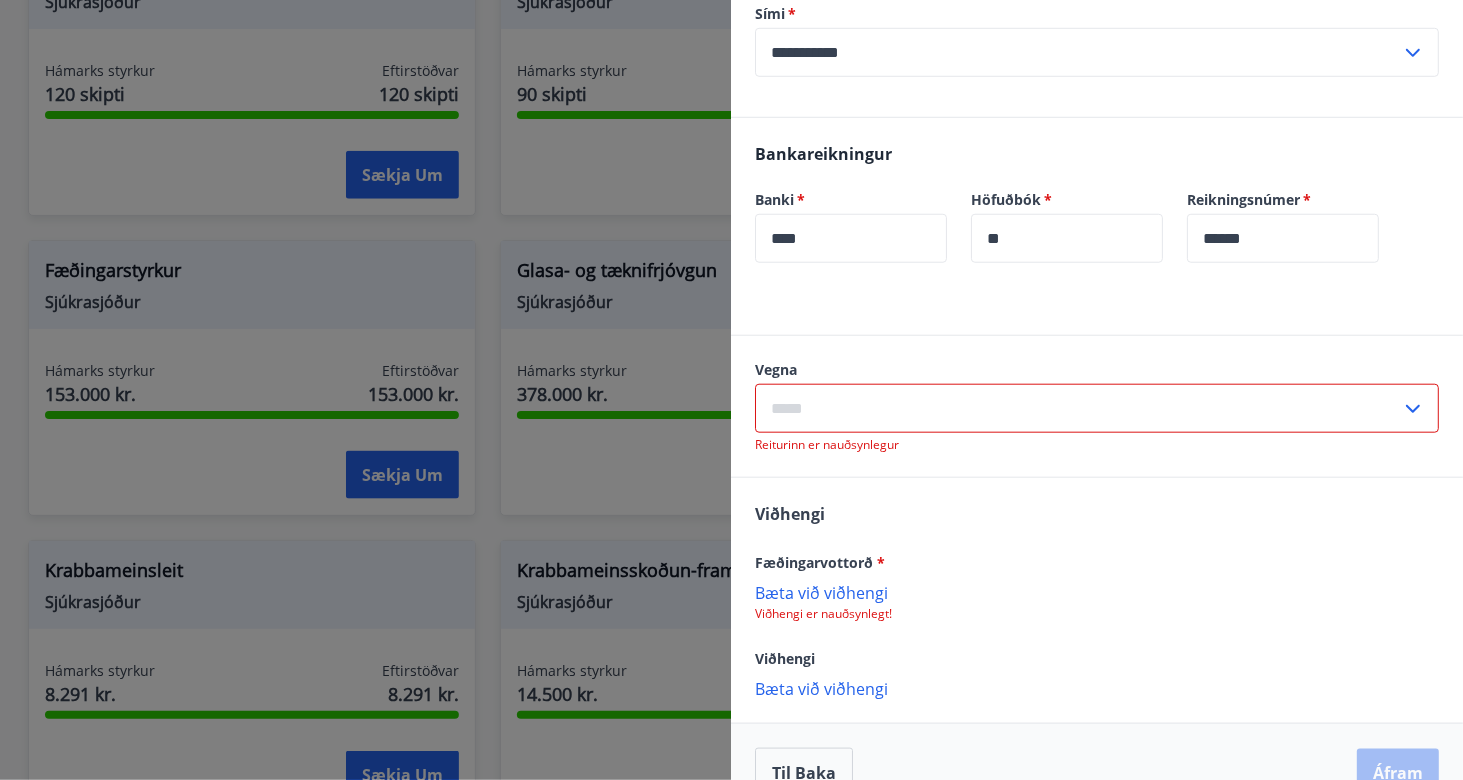 click on "Fæðingarvottorð *" at bounding box center [1097, 562] 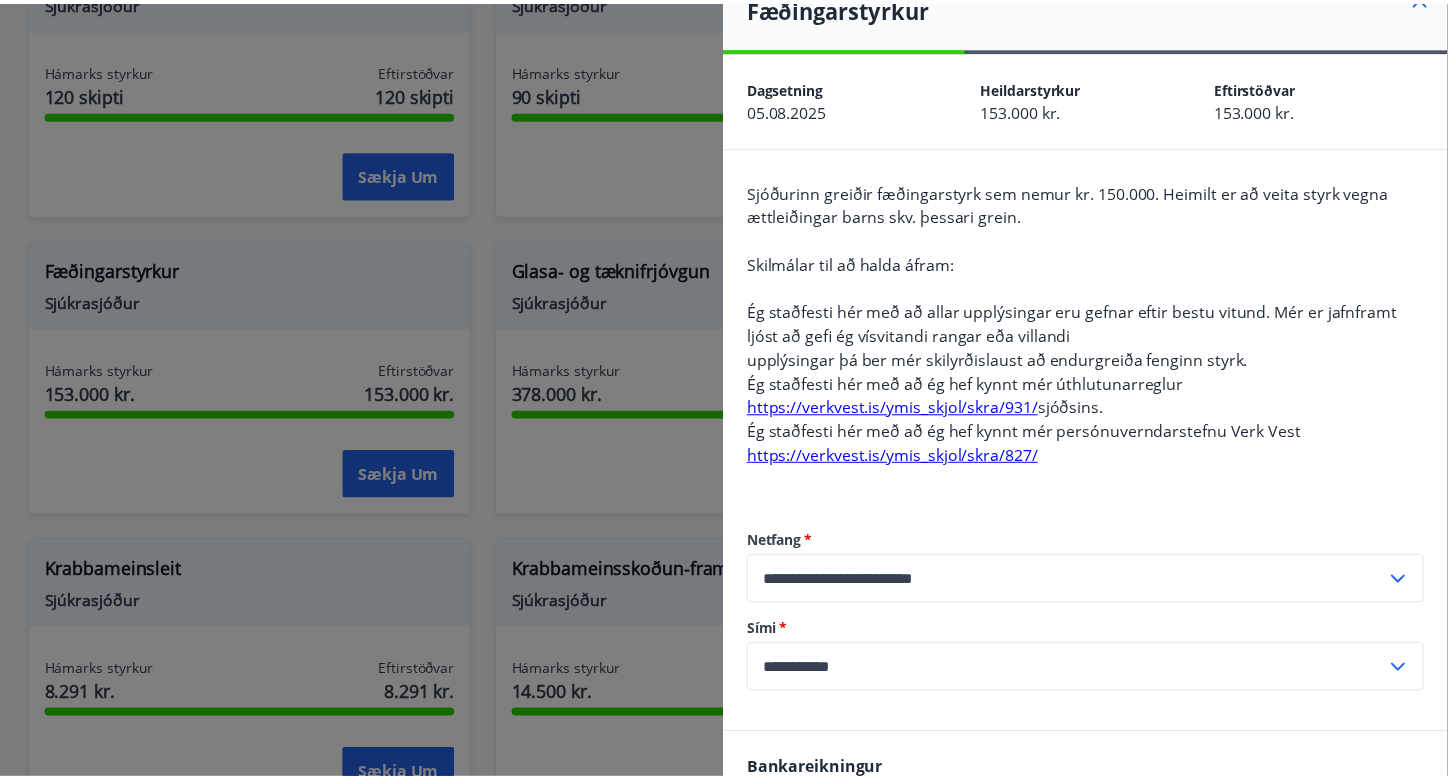 scroll, scrollTop: 0, scrollLeft: 0, axis: both 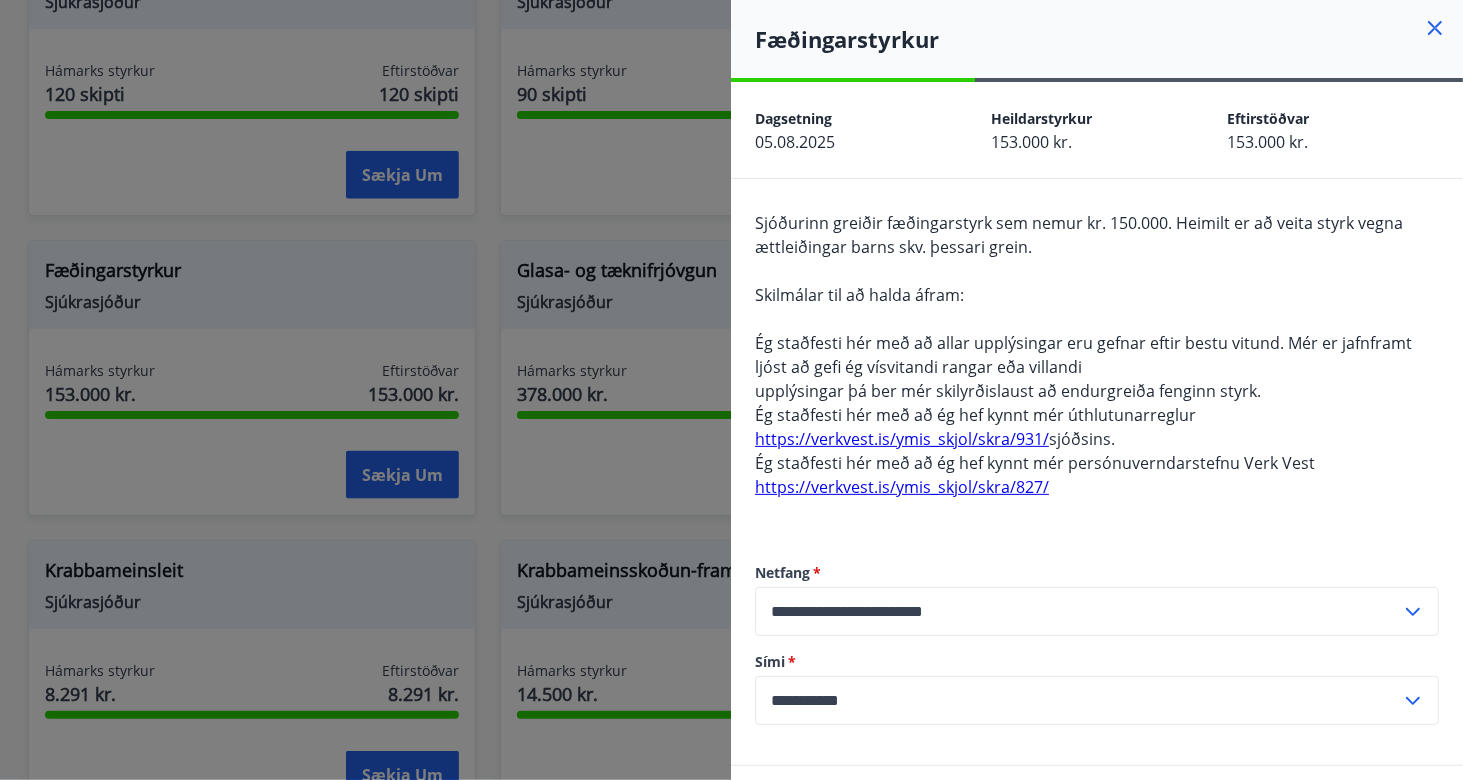 click 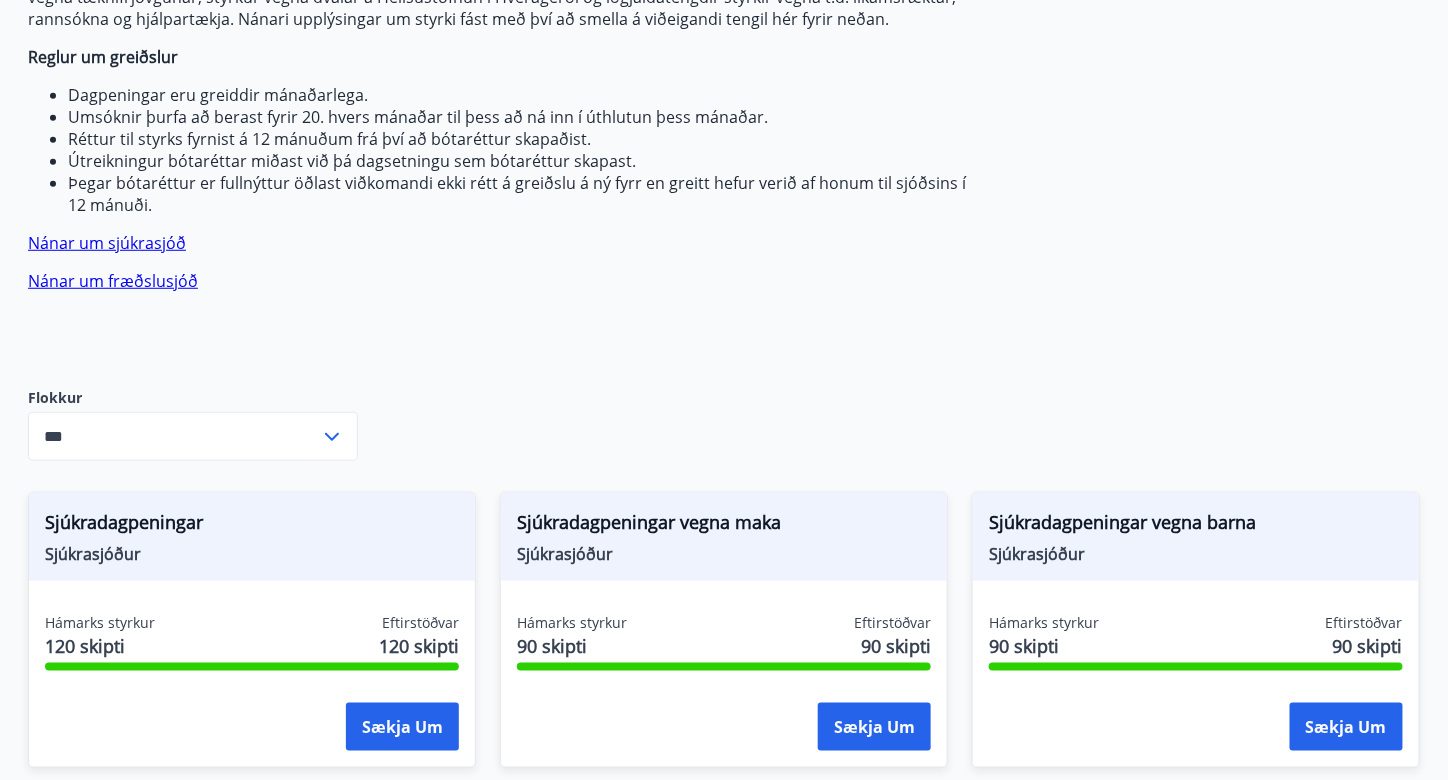scroll, scrollTop: 313, scrollLeft: 0, axis: vertical 